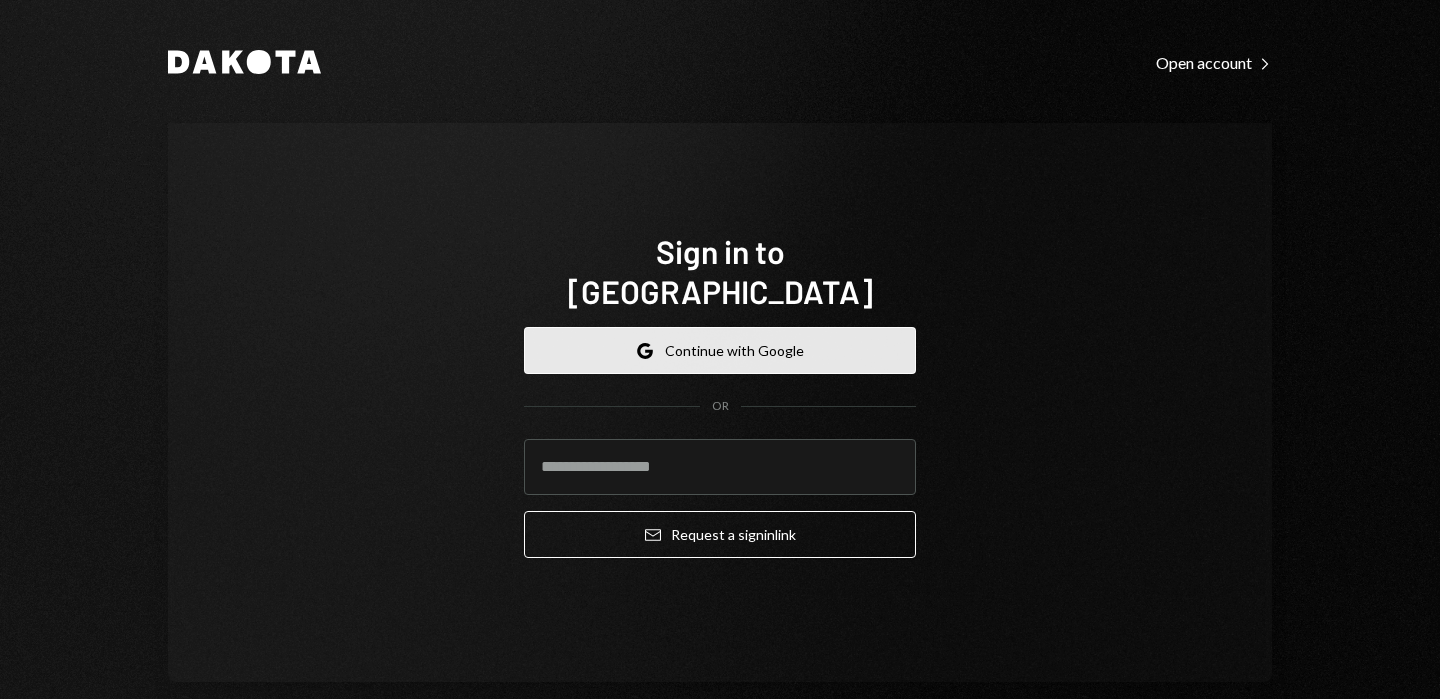 scroll, scrollTop: 0, scrollLeft: 0, axis: both 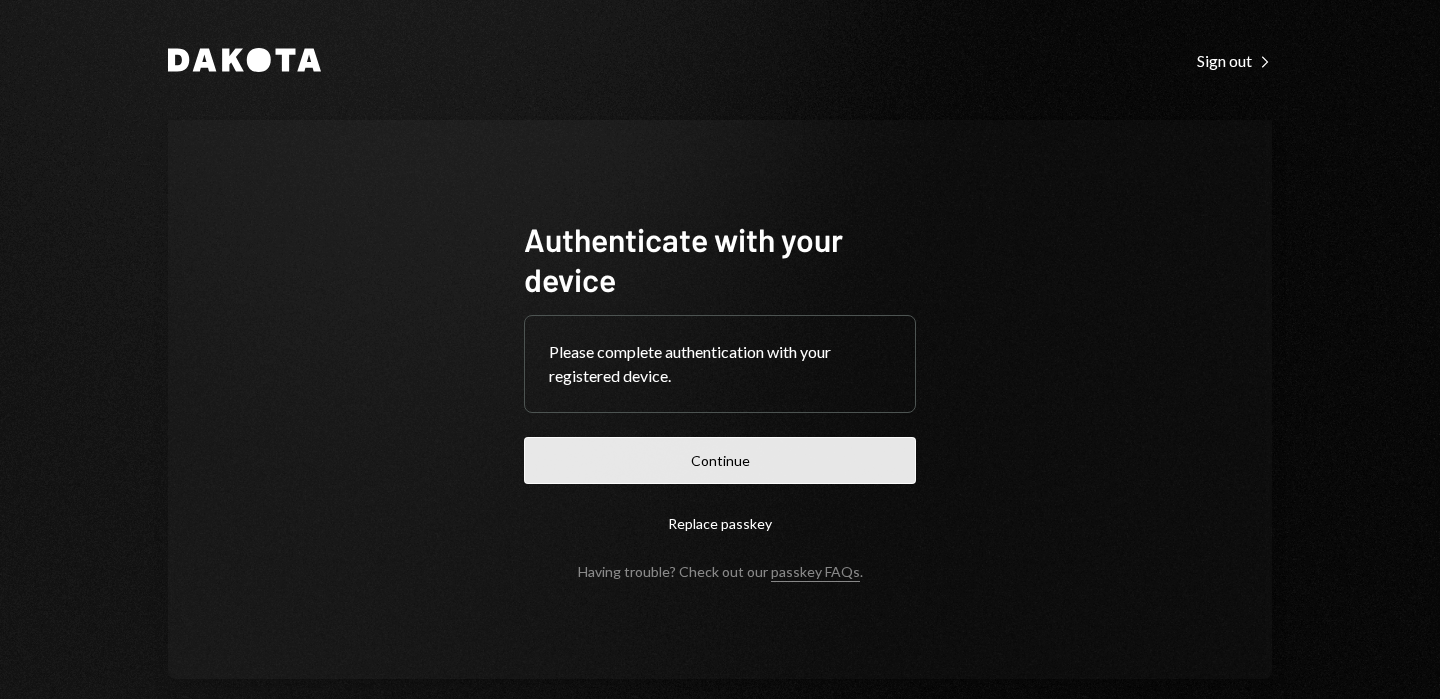 click on "Continue" at bounding box center [720, 460] 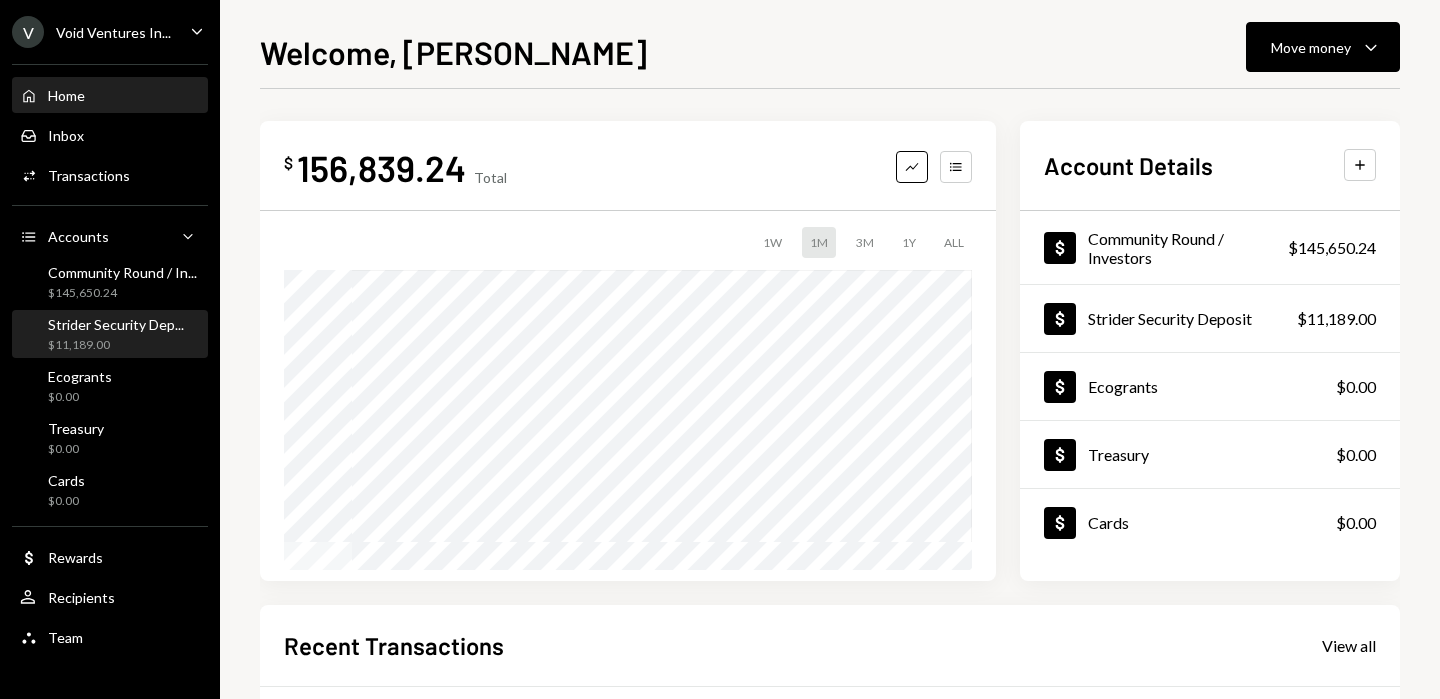 click on "Strider Security Dep... $11,189.00" at bounding box center [116, 335] 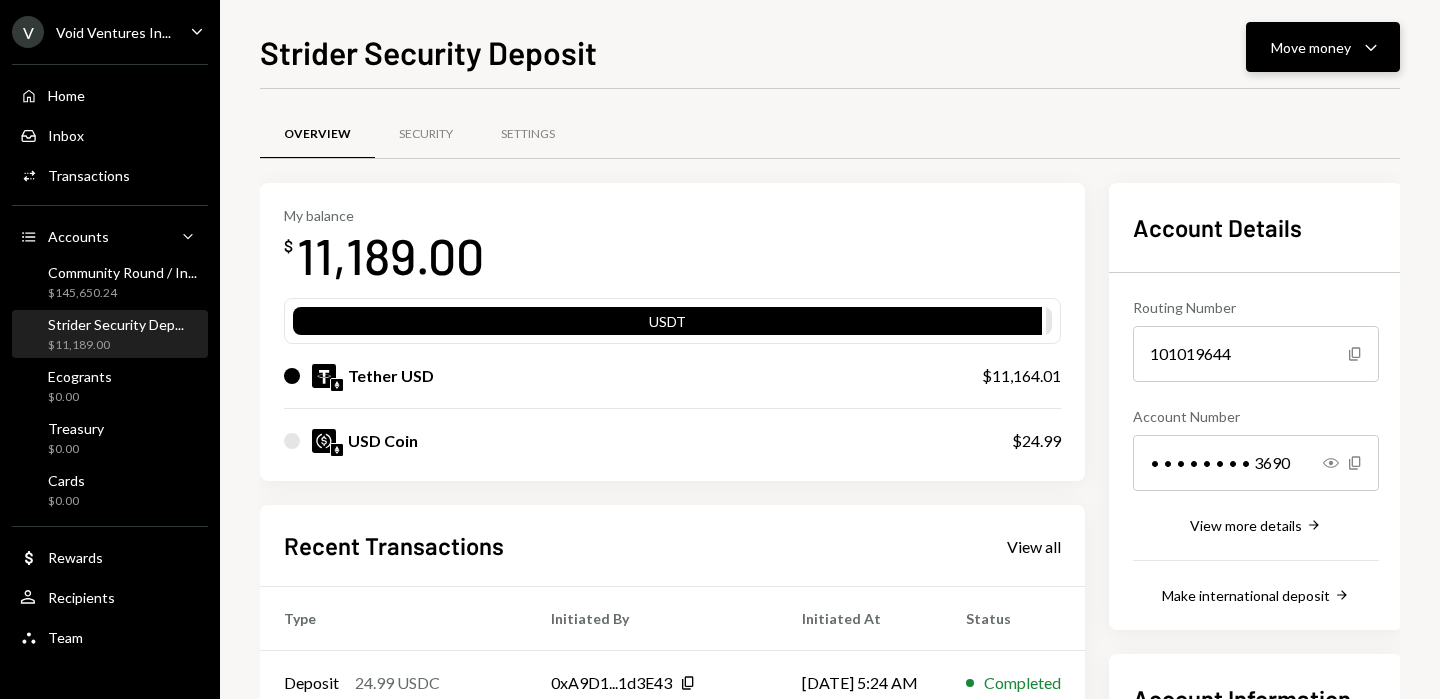 click on "Move money" at bounding box center [1311, 47] 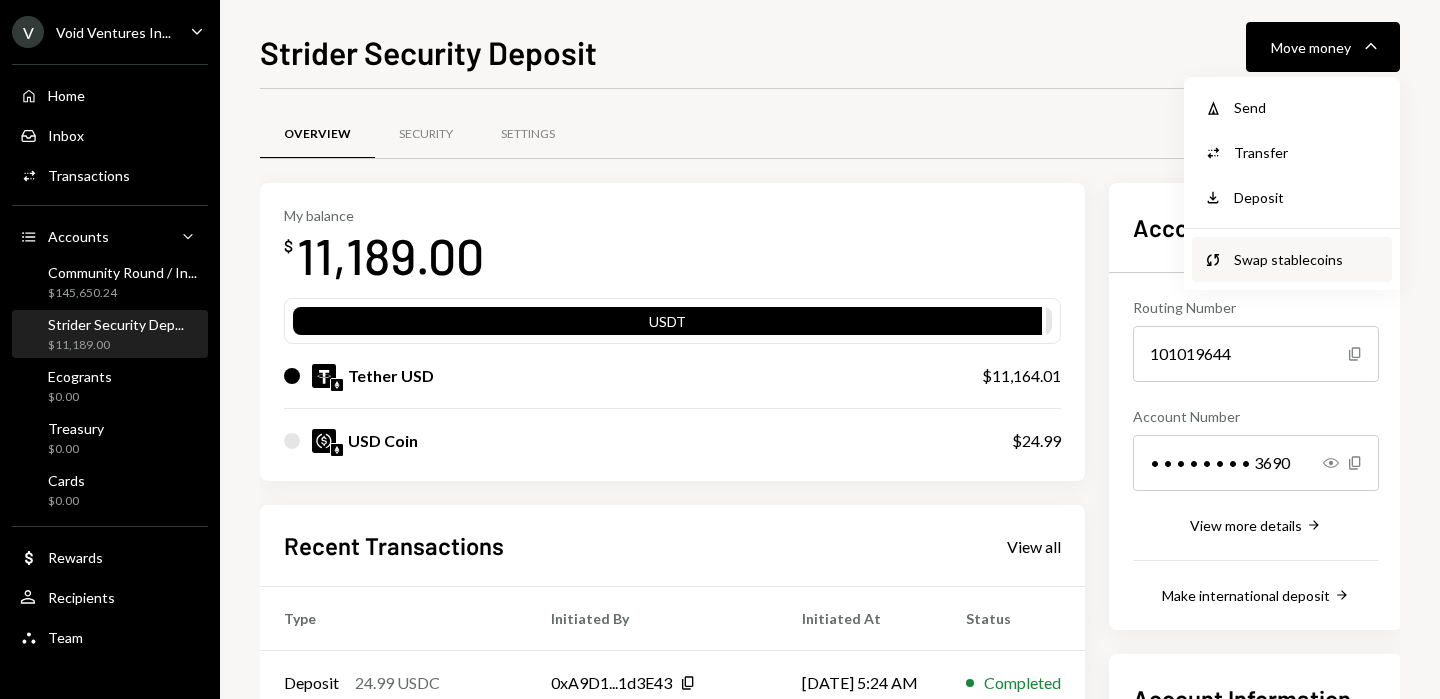 click on "Swap stablecoins" at bounding box center [1307, 259] 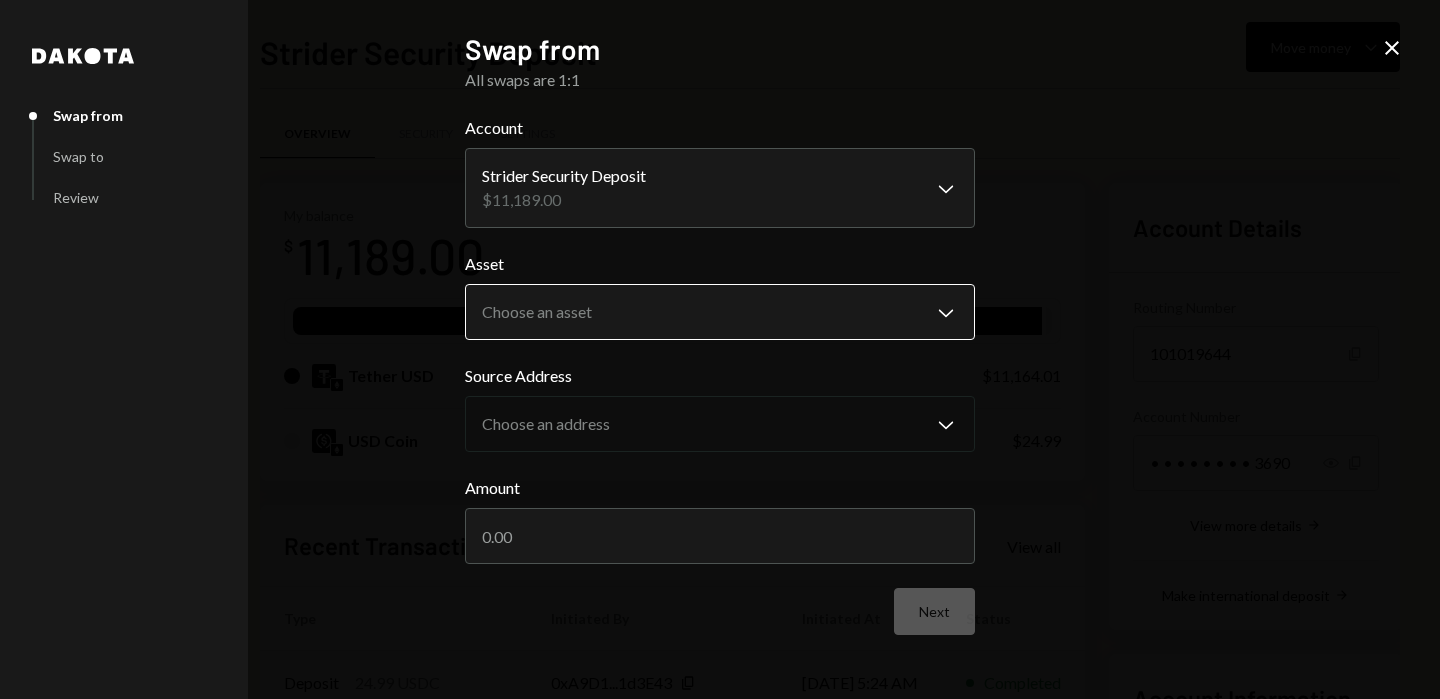 click on "V Void Ventures In... Caret Down Home Home Inbox Inbox Activities Transactions Accounts Accounts Caret Down Community Round / In... $145,650.24 Strider Security Dep... $11,189.00 Ecogrants $0.00 Treasury $0.00 Cards $0.00 Dollar Rewards User Recipients Team Team Strider Security Deposit Move money Caret Down Overview Security Settings My balance $ 11,189.00 USDT Tether USD $11,164.01 USD Coin $24.99 Recent Transactions View all Type Initiated By Initiated At Status Deposit 24.99  USDC 0xA9D1...1d3E43 Copy 06/29/25 5:24 AM Completed Withdrawal 20  USDT Michele Franca 06/29/25 5:19 AM Completed Deposit 0.009  USDT 0x83C1...bb52F0 Copy 06/29/25 5:18 AM Completed Stablecoin Conversion $25.00 Michele Franca 06/29/25 5:17 AM Completed Deposit 9  USDT Community Round / Investors 06/29/25 5:17 AM Completed Account Details Routing Number 101019644 Copy Account Number • • • • • • • •  3690 Show Copy View more details Right Arrow Make international deposit Right Arrow Account Information Up Right Arrow" at bounding box center (720, 349) 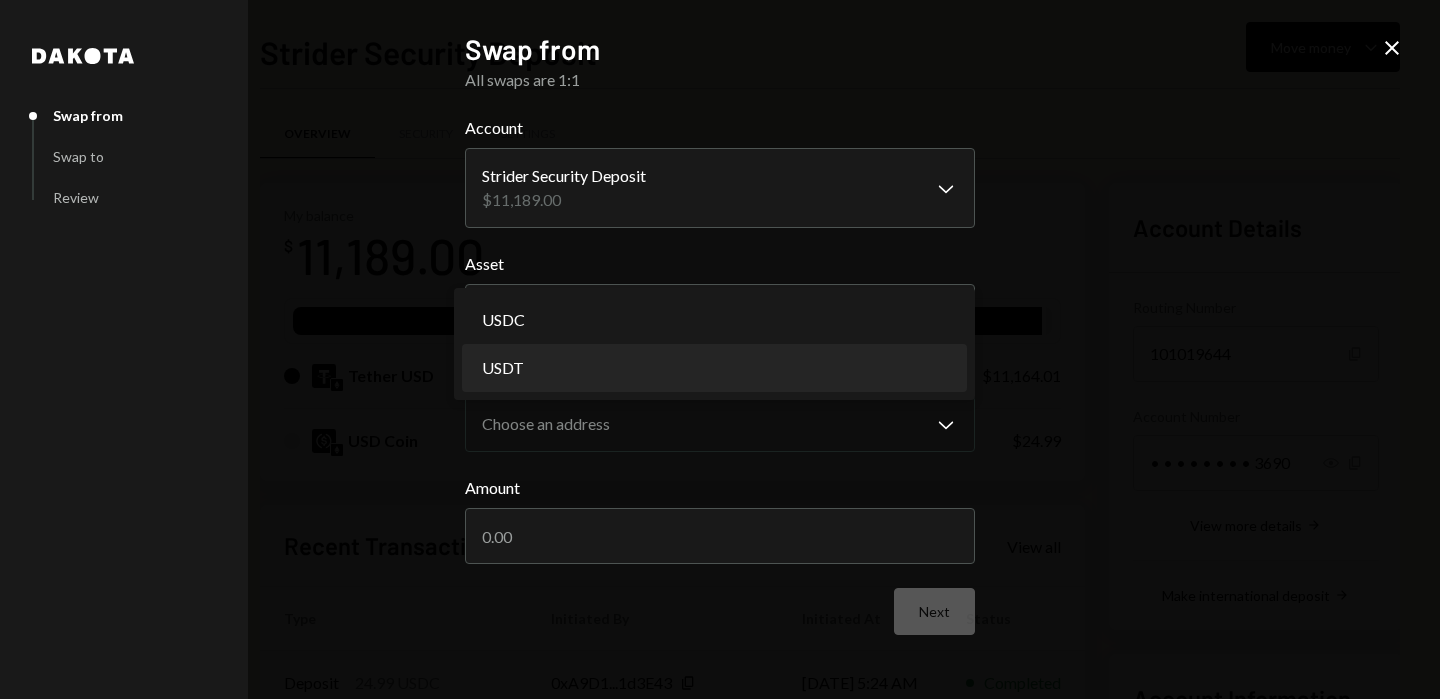 select on "****" 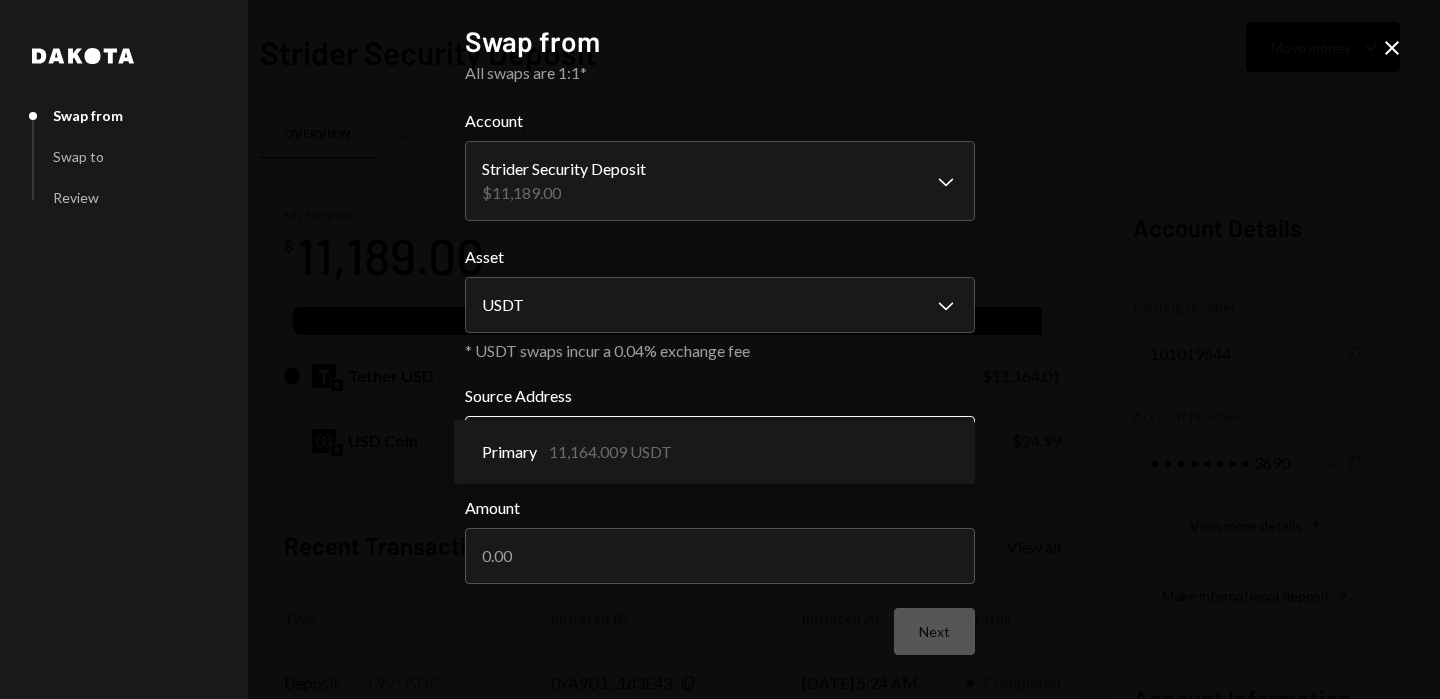 click on "V Void Ventures In... Caret Down Home Home Inbox Inbox Activities Transactions Accounts Accounts Caret Down Community Round / In... $145,650.24 Strider Security Dep... $11,189.00 Ecogrants $0.00 Treasury $0.00 Cards $0.00 Dollar Rewards User Recipients Team Team Strider Security Deposit Move money Caret Down Overview Security Settings My balance $ 11,189.00 USDT Tether USD $11,164.01 USD Coin $24.99 Recent Transactions View all Type Initiated By Initiated At Status Deposit 24.99  USDC 0xA9D1...1d3E43 Copy 06/29/25 5:24 AM Completed Withdrawal 20  USDT Michele Franca 06/29/25 5:19 AM Completed Deposit 0.009  USDT 0x83C1...bb52F0 Copy 06/29/25 5:18 AM Completed Stablecoin Conversion $25.00 Michele Franca 06/29/25 5:17 AM Completed Deposit 9  USDT Community Round / Investors 06/29/25 5:17 AM Completed Account Details Routing Number 101019644 Copy Account Number • • • • • • • •  3690 Show Copy View more details Right Arrow Make international deposit Right Arrow Account Information Up Right Arrow" at bounding box center (720, 349) 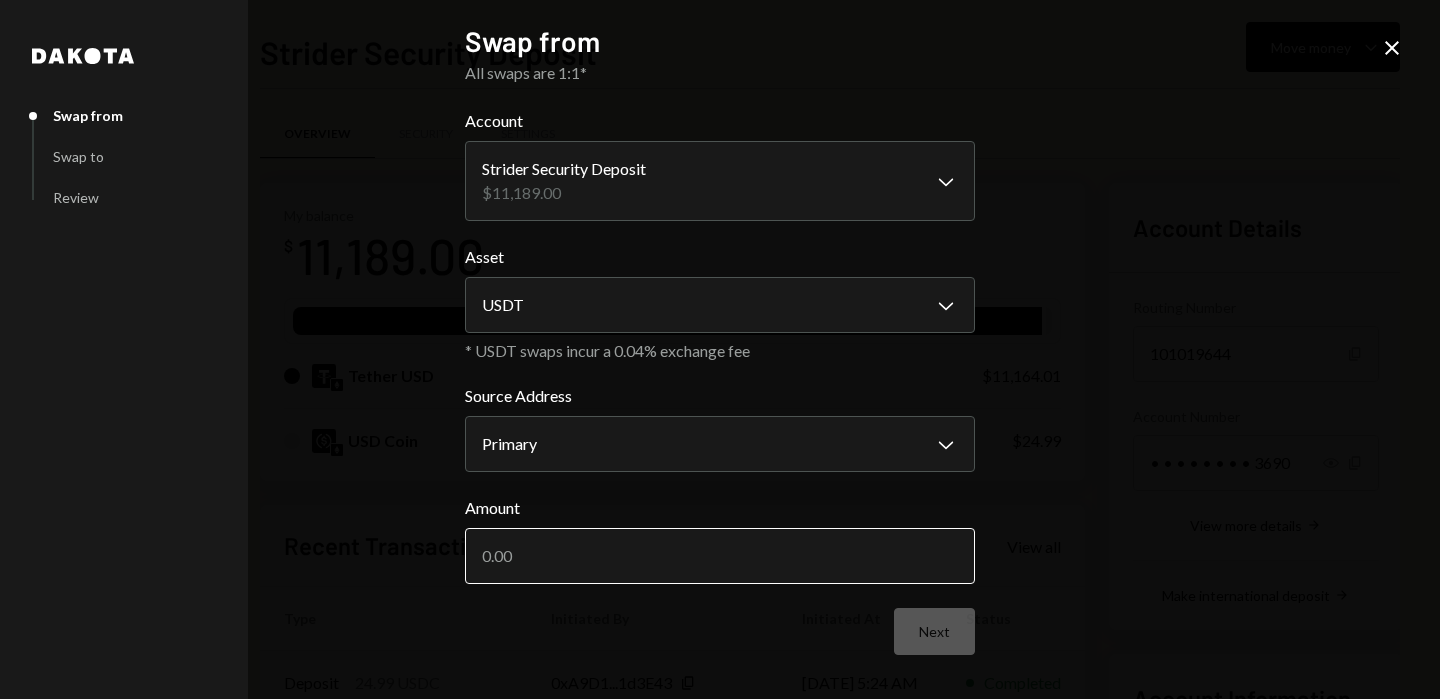 type 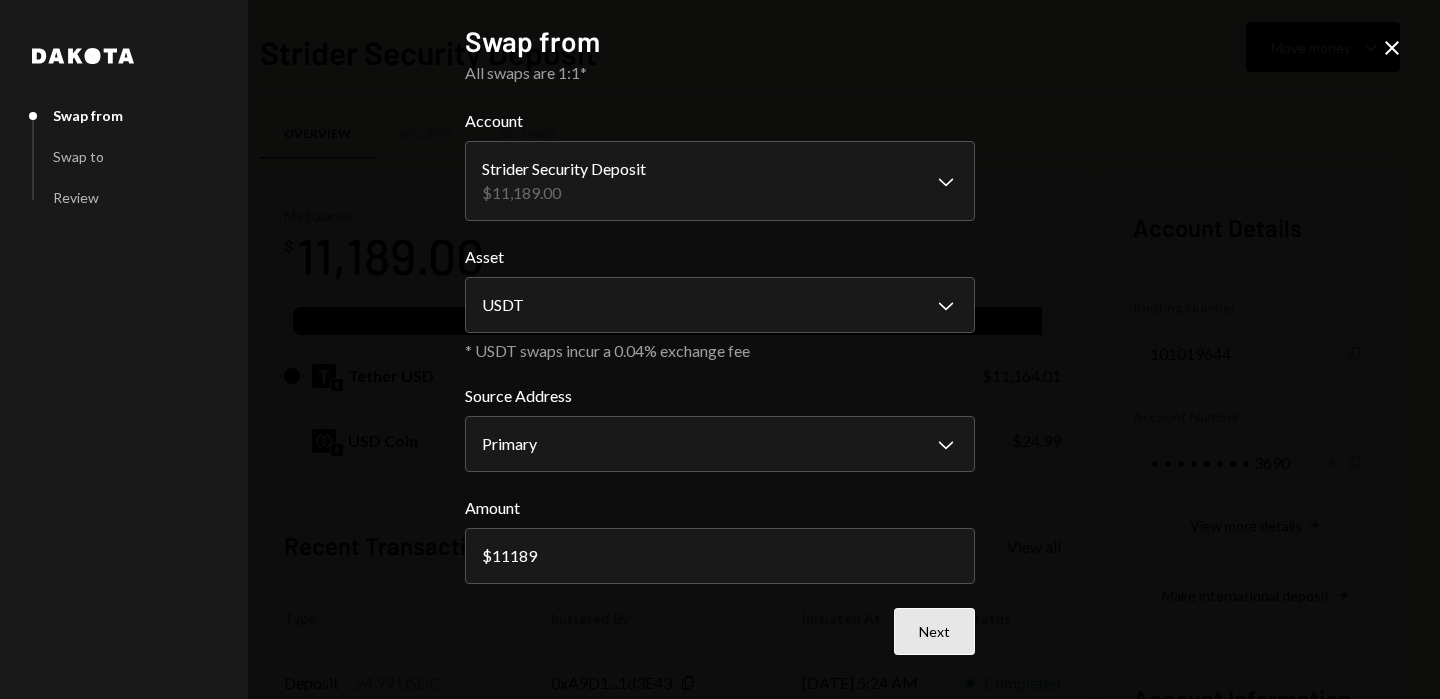click on "Next" at bounding box center [934, 631] 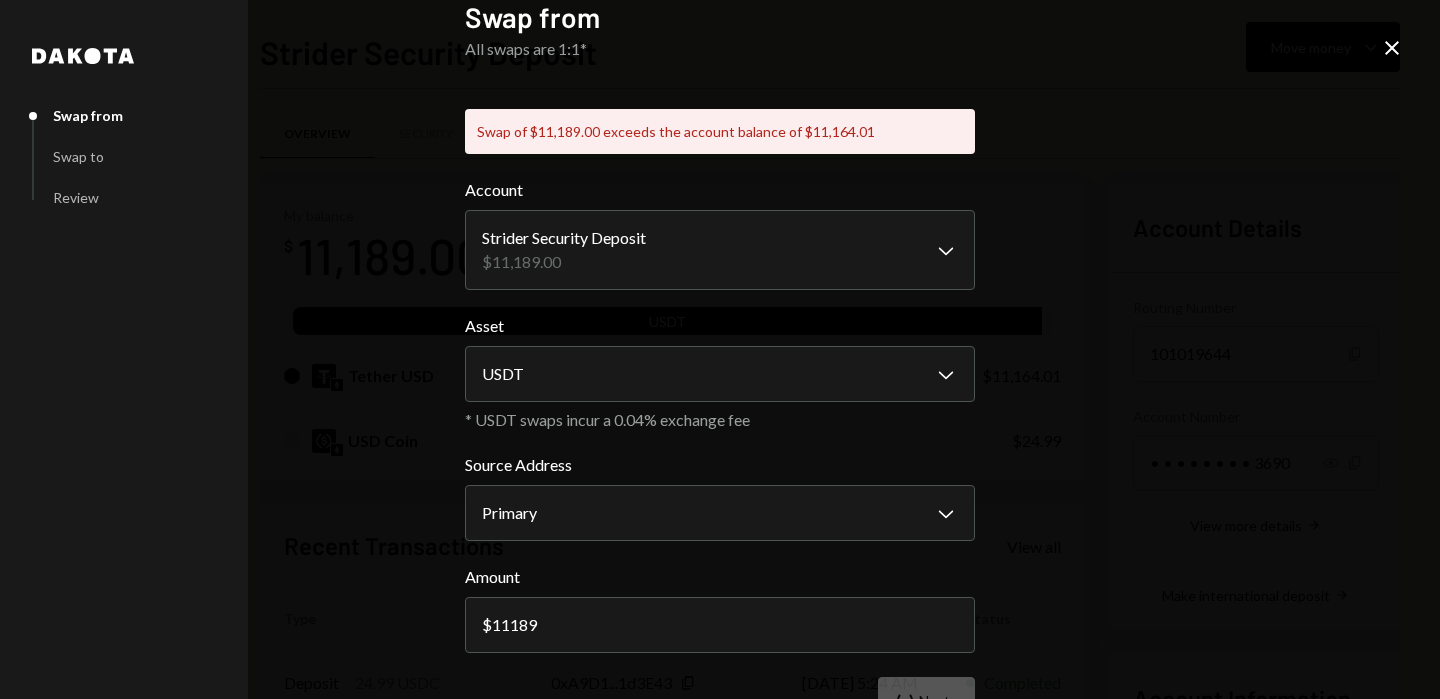 scroll, scrollTop: 29, scrollLeft: 0, axis: vertical 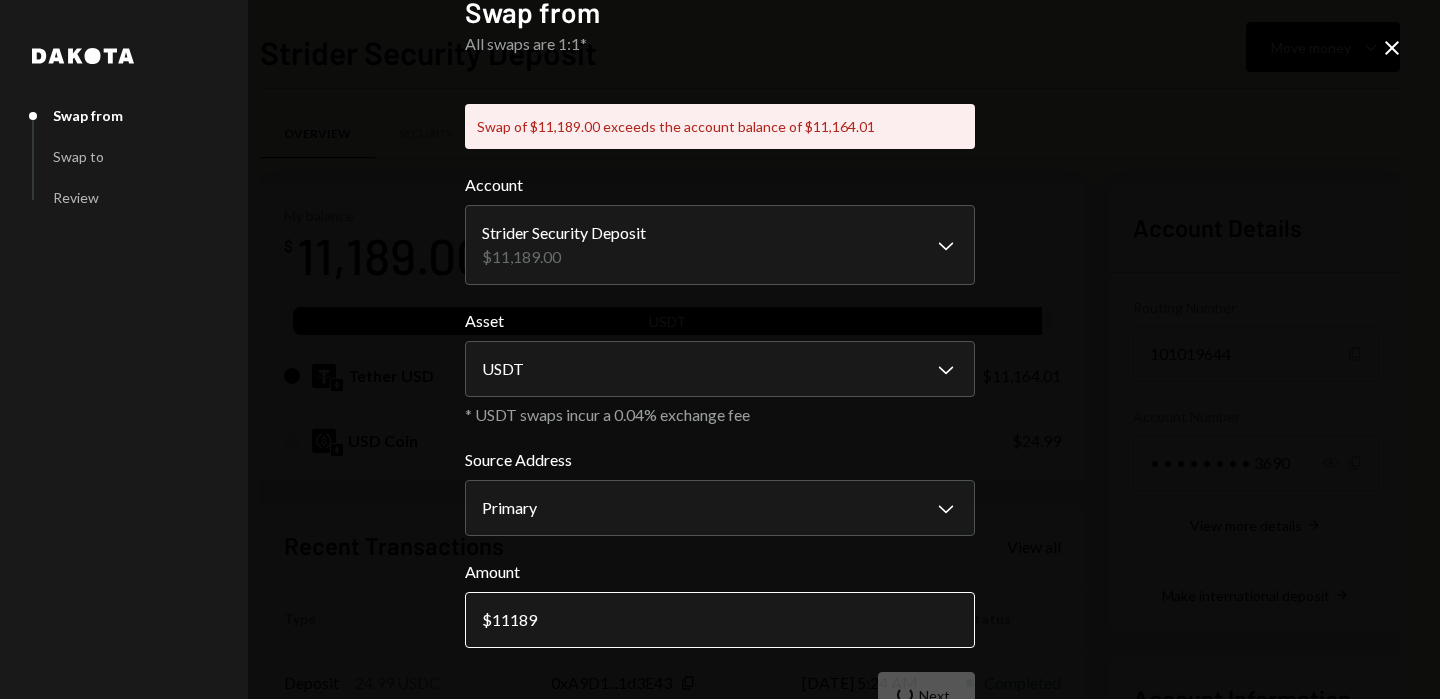click on "11189" at bounding box center [720, 620] 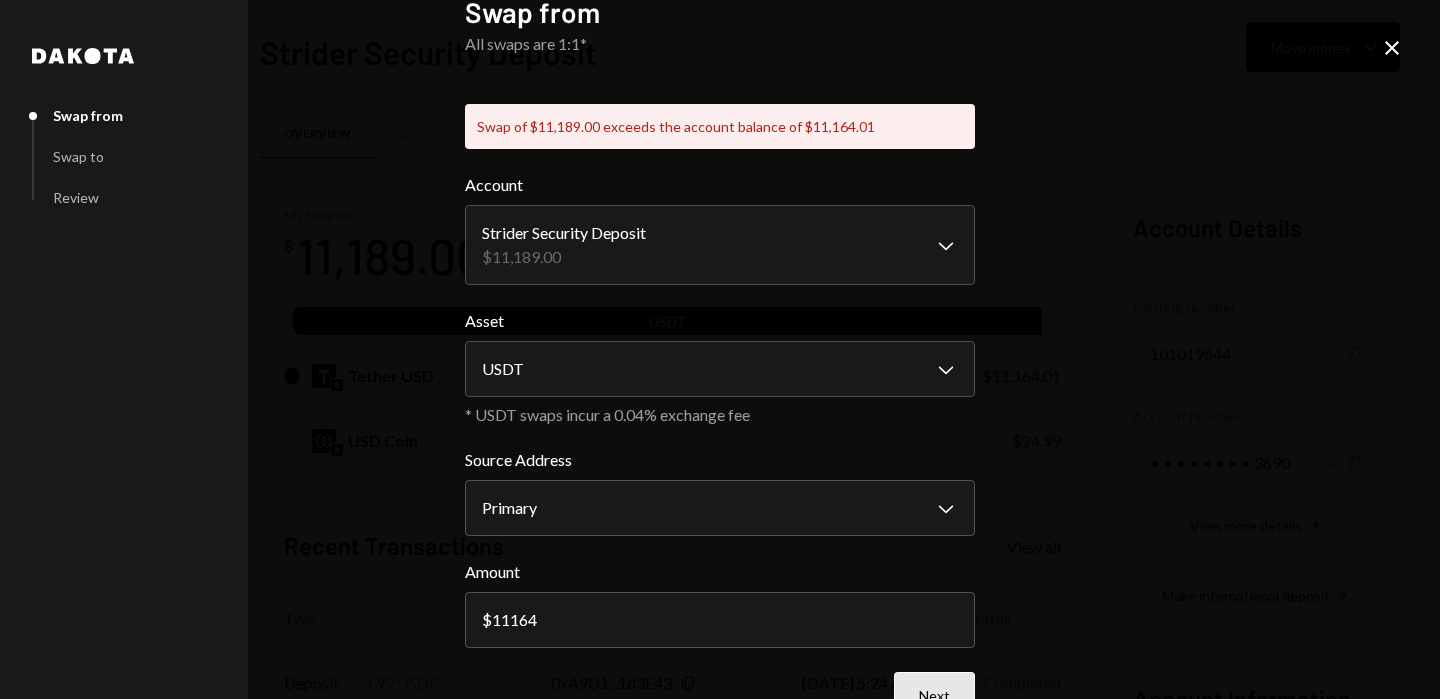 type on "11164" 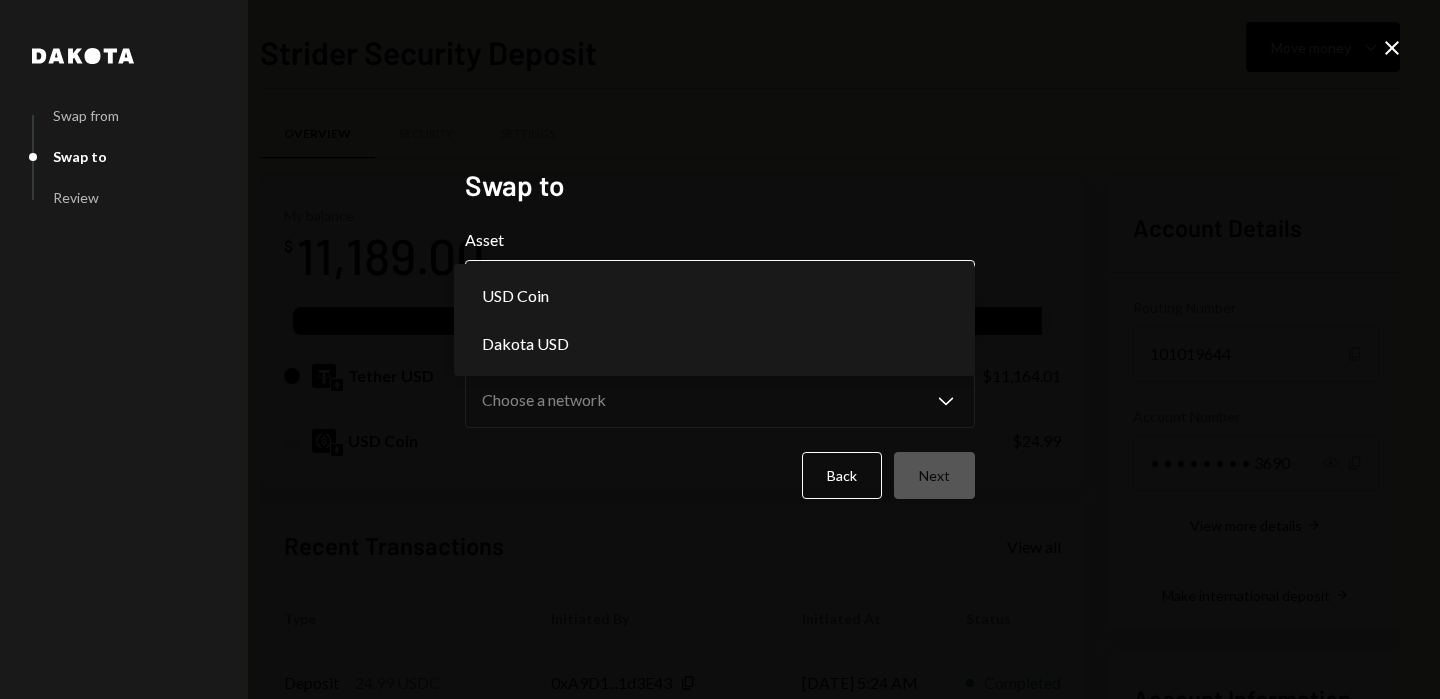 click on "V Void Ventures In... Caret Down Home Home Inbox Inbox Activities Transactions Accounts Accounts Caret Down Community Round / In... $145,650.24 Strider Security Dep... $11,189.00 Ecogrants $0.00 Treasury $0.00 Cards $0.00 Dollar Rewards User Recipients Team Team Strider Security Deposit Move money Caret Down Overview Security Settings My balance $ 11,189.00 USDT Tether USD $11,164.01 USD Coin $24.99 Recent Transactions View all Type Initiated By Initiated At Status Deposit 24.99  USDC 0xA9D1...1d3E43 Copy 06/29/25 5:24 AM Completed Withdrawal 20  USDT Michele Franca 06/29/25 5:19 AM Completed Deposit 0.009  USDT 0x83C1...bb52F0 Copy 06/29/25 5:18 AM Completed Stablecoin Conversion $25.00 Michele Franca 06/29/25 5:17 AM Completed Deposit 9  USDT Community Round / Investors 06/29/25 5:17 AM Completed Account Details Routing Number 101019644 Copy Account Number • • • • • • • •  3690 Show Copy View more details Right Arrow Make international deposit Right Arrow Account Information Up Right Arrow" at bounding box center (720, 349) 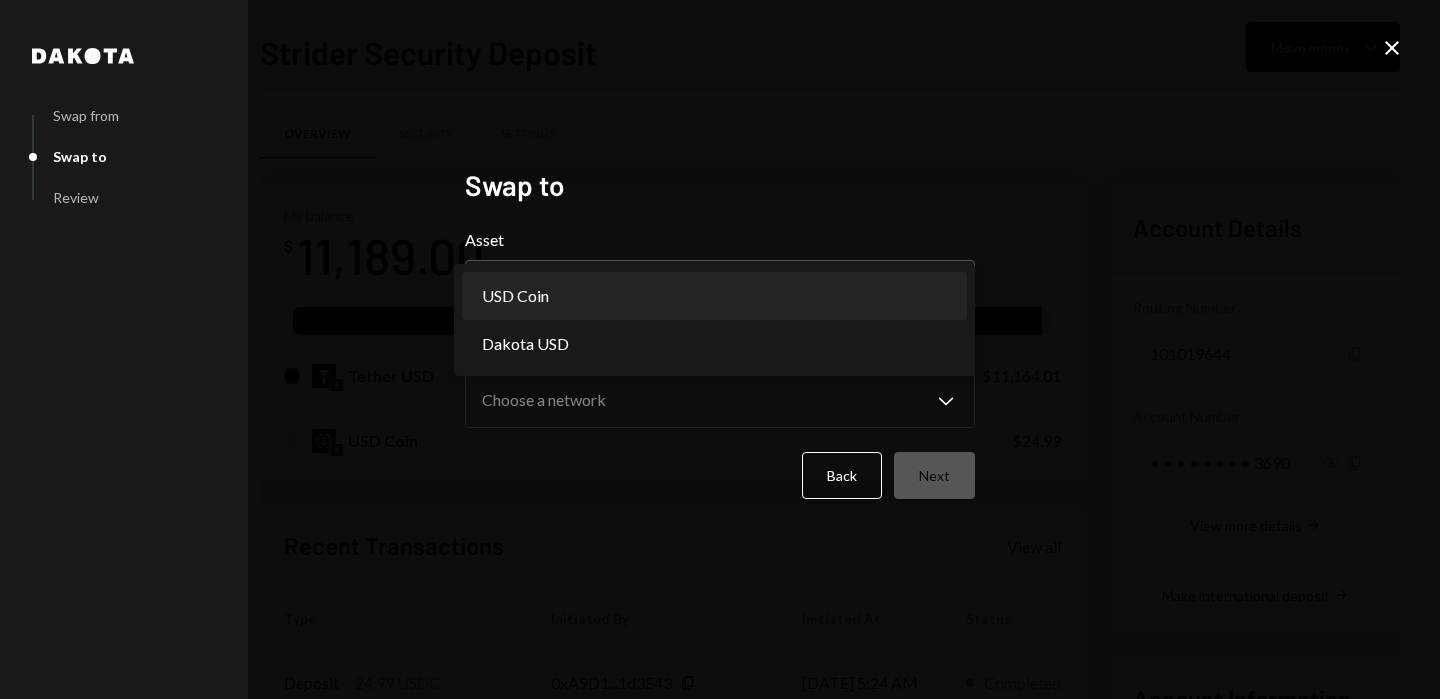 select on "****" 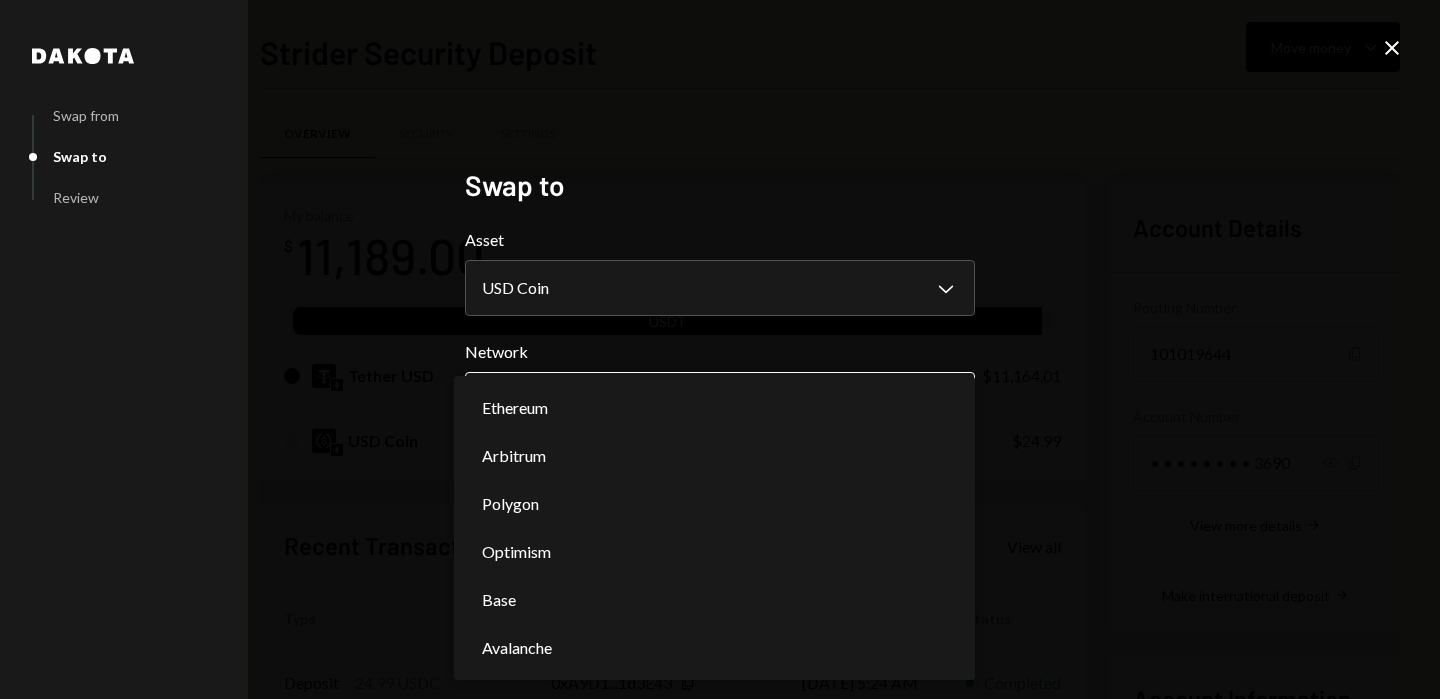 click on "V Void Ventures In... Caret Down Home Home Inbox Inbox Activities Transactions Accounts Accounts Caret Down Community Round / In... $145,650.24 Strider Security Dep... $11,189.00 Ecogrants $0.00 Treasury $0.00 Cards $0.00 Dollar Rewards User Recipients Team Team Strider Security Deposit Move money Caret Down Overview Security Settings My balance $ 11,189.00 USDT Tether USD $11,164.01 USD Coin $24.99 Recent Transactions View all Type Initiated By Initiated At Status Deposit 24.99  USDC 0xA9D1...1d3E43 Copy 06/29/25 5:24 AM Completed Withdrawal 20  USDT Michele Franca 06/29/25 5:19 AM Completed Deposit 0.009  USDT 0x83C1...bb52F0 Copy 06/29/25 5:18 AM Completed Stablecoin Conversion $25.00 Michele Franca 06/29/25 5:17 AM Completed Deposit 9  USDT Community Round / Investors 06/29/25 5:17 AM Completed Account Details Routing Number 101019644 Copy Account Number • • • • • • • •  3690 Show Copy View more details Right Arrow Make international deposit Right Arrow Account Information Up Right Arrow" at bounding box center (720, 349) 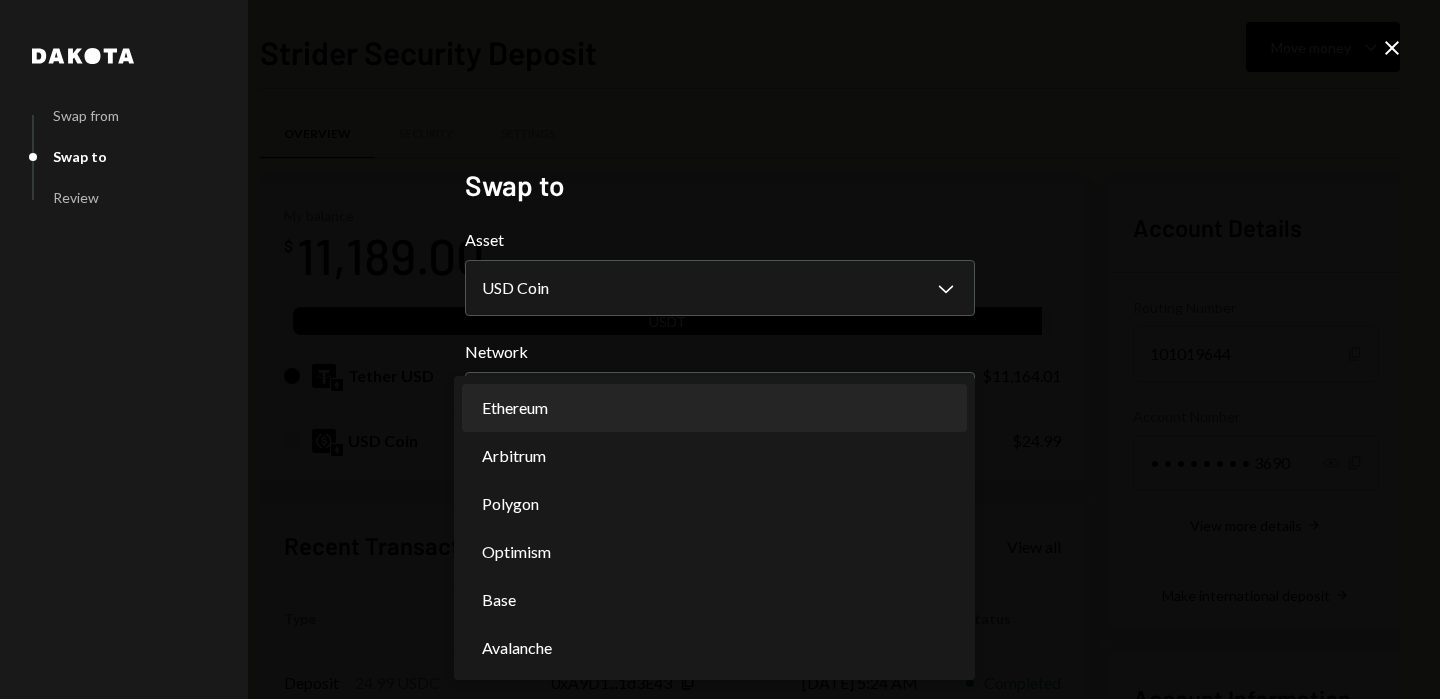 select on "**********" 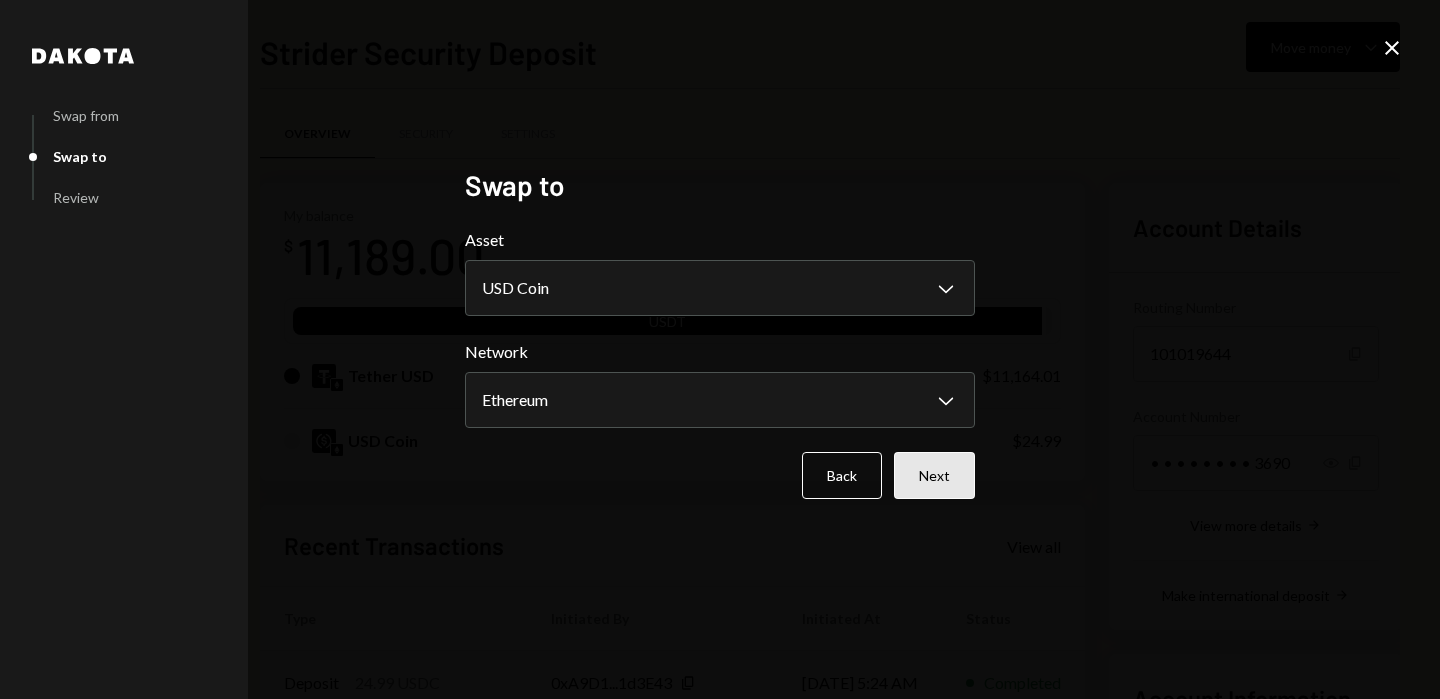 click on "Next" at bounding box center [934, 475] 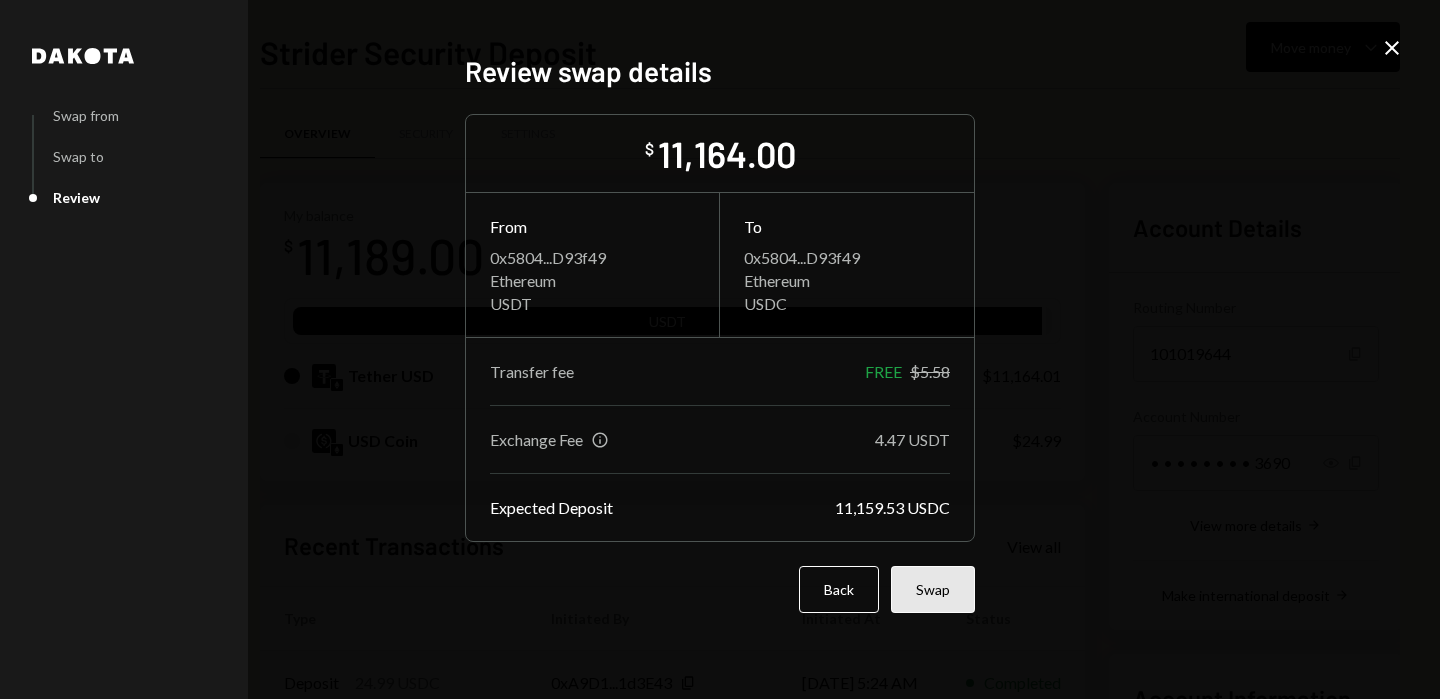 click on "Swap" at bounding box center [933, 589] 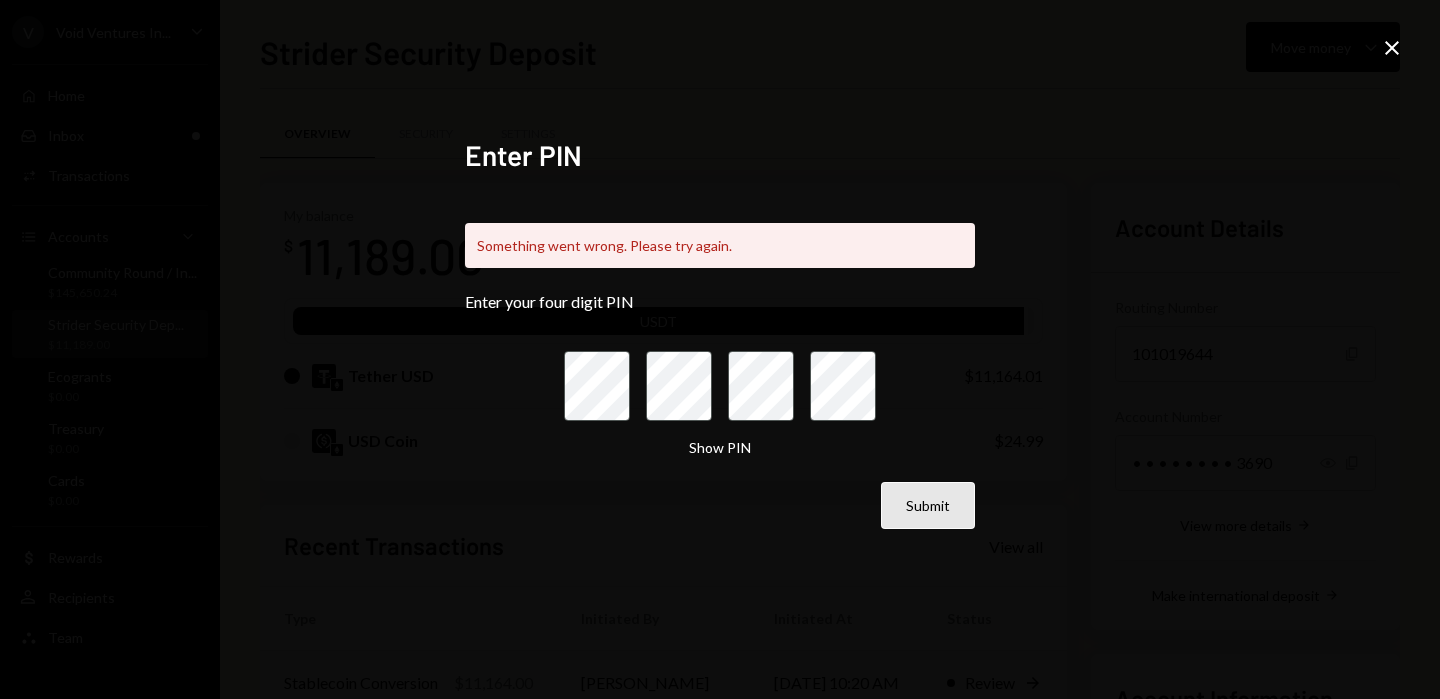 click on "Submit" at bounding box center [928, 505] 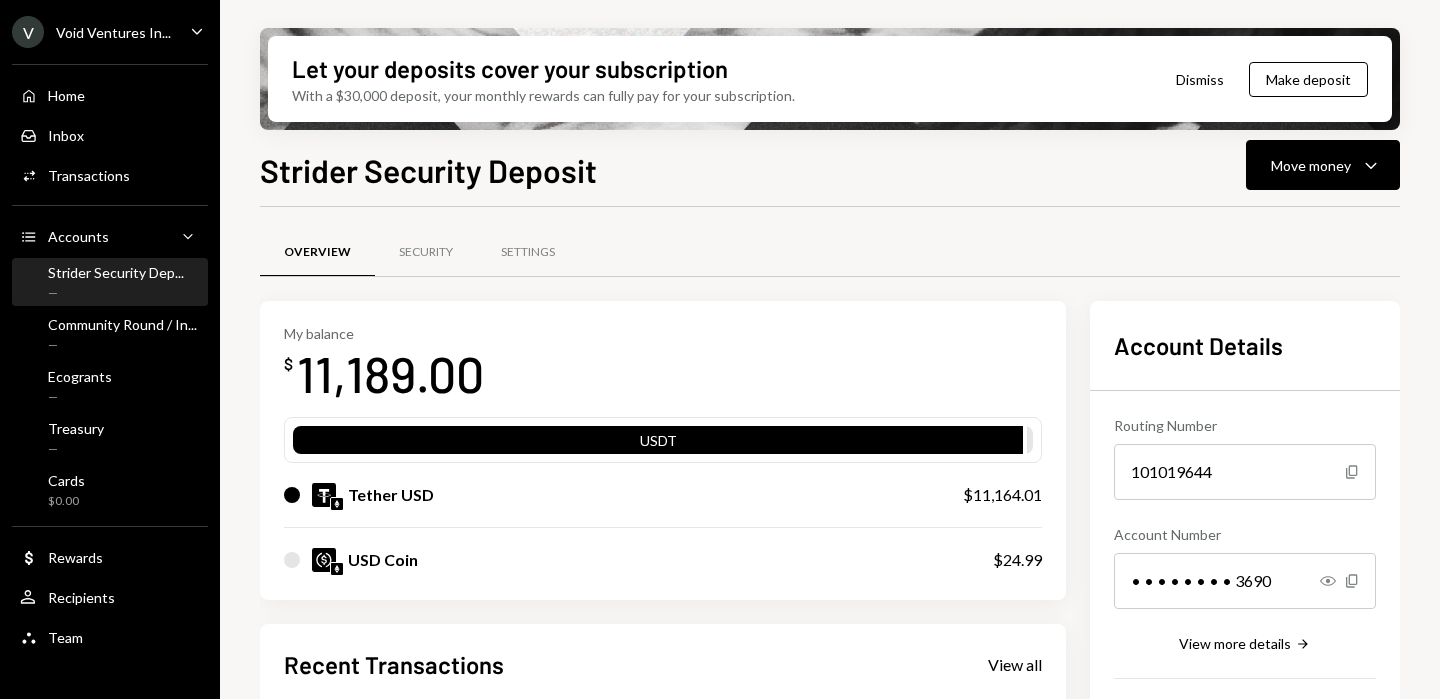 scroll, scrollTop: 0, scrollLeft: 0, axis: both 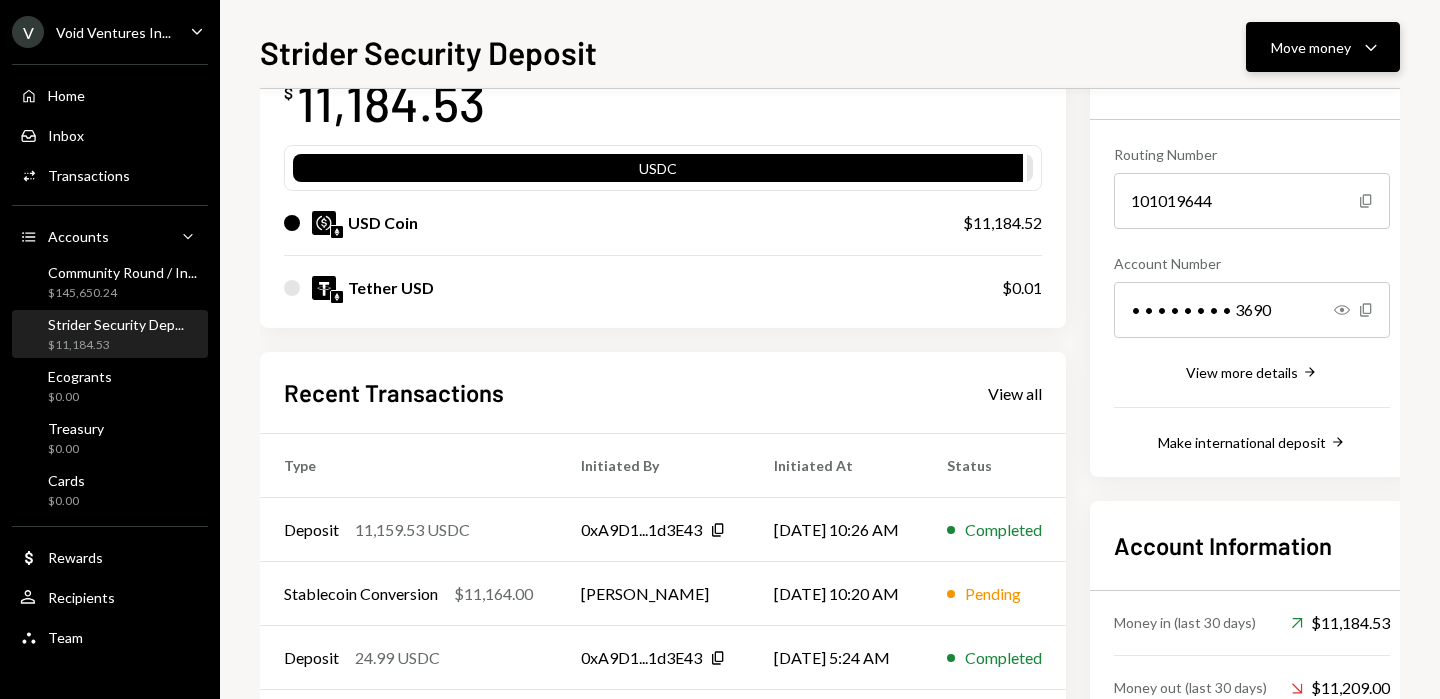click on "Move money Caret Down" at bounding box center [1323, 47] 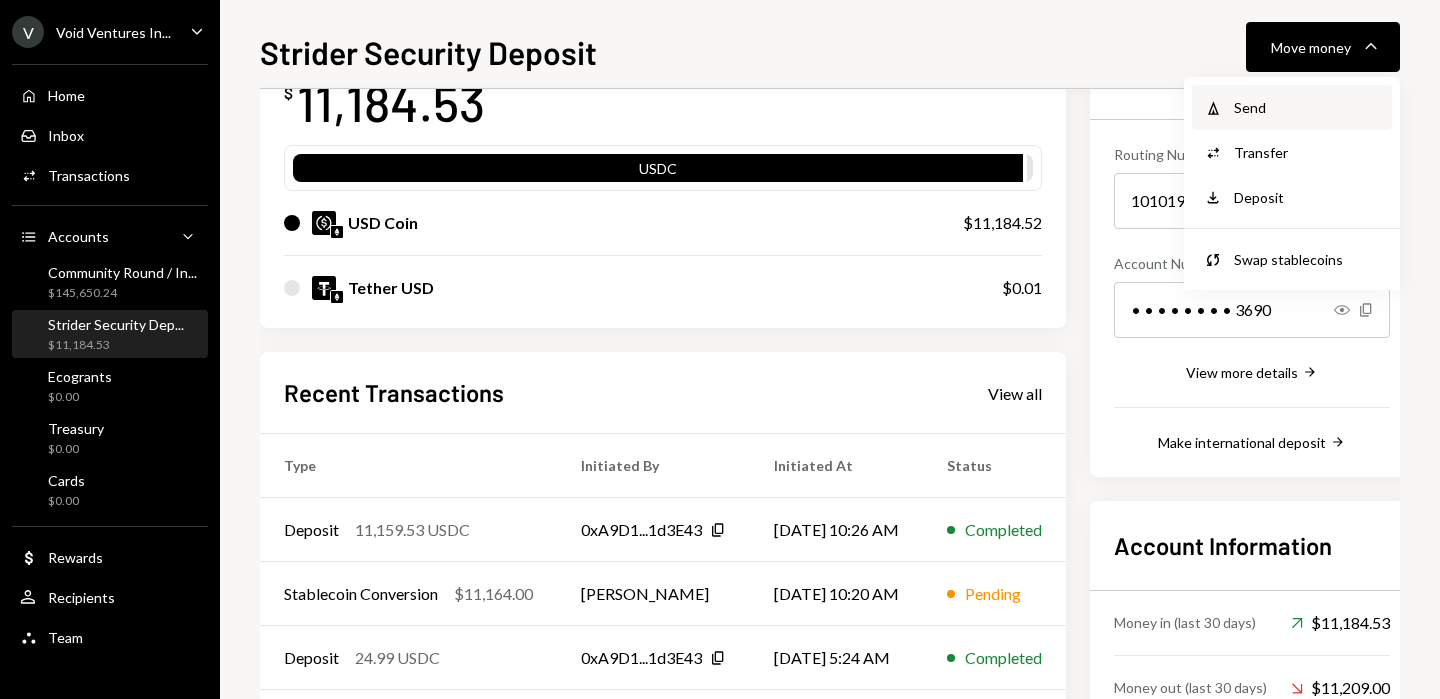 click on "Send" at bounding box center (1307, 107) 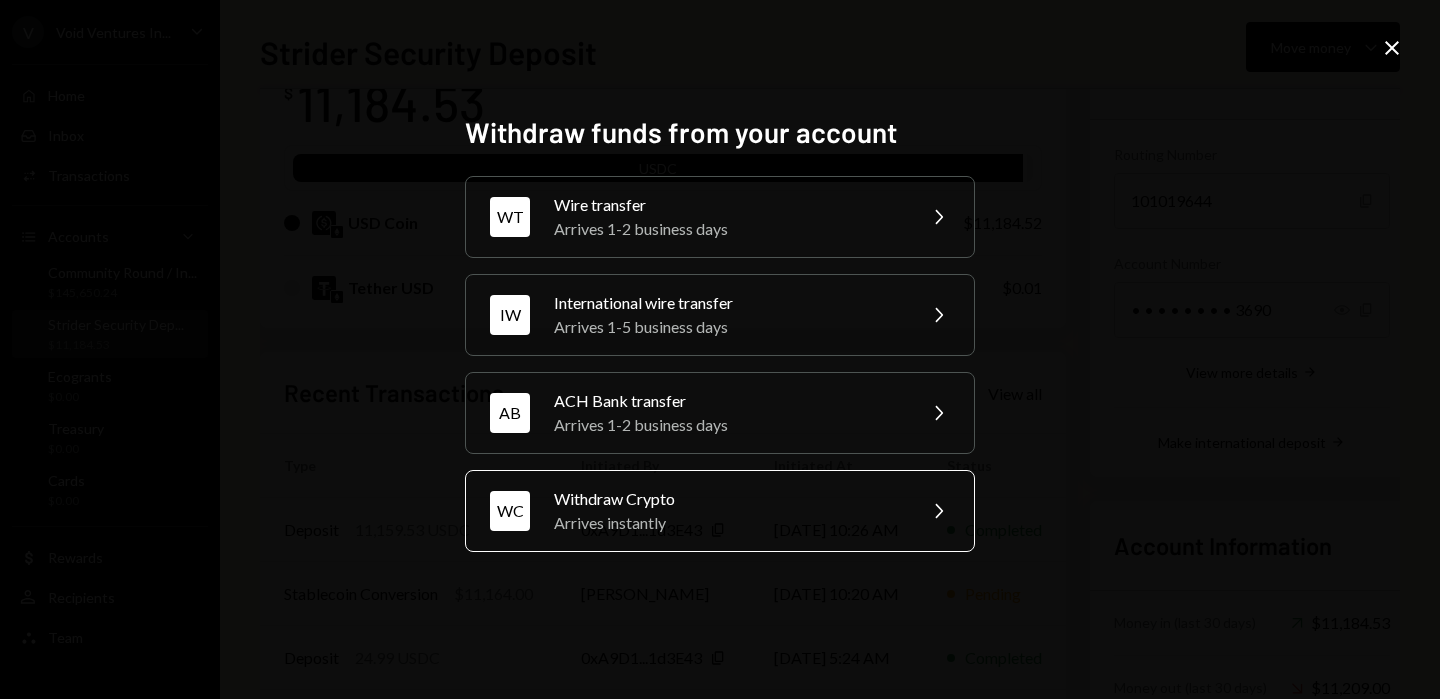 click on "Withdraw Crypto" at bounding box center (728, 499) 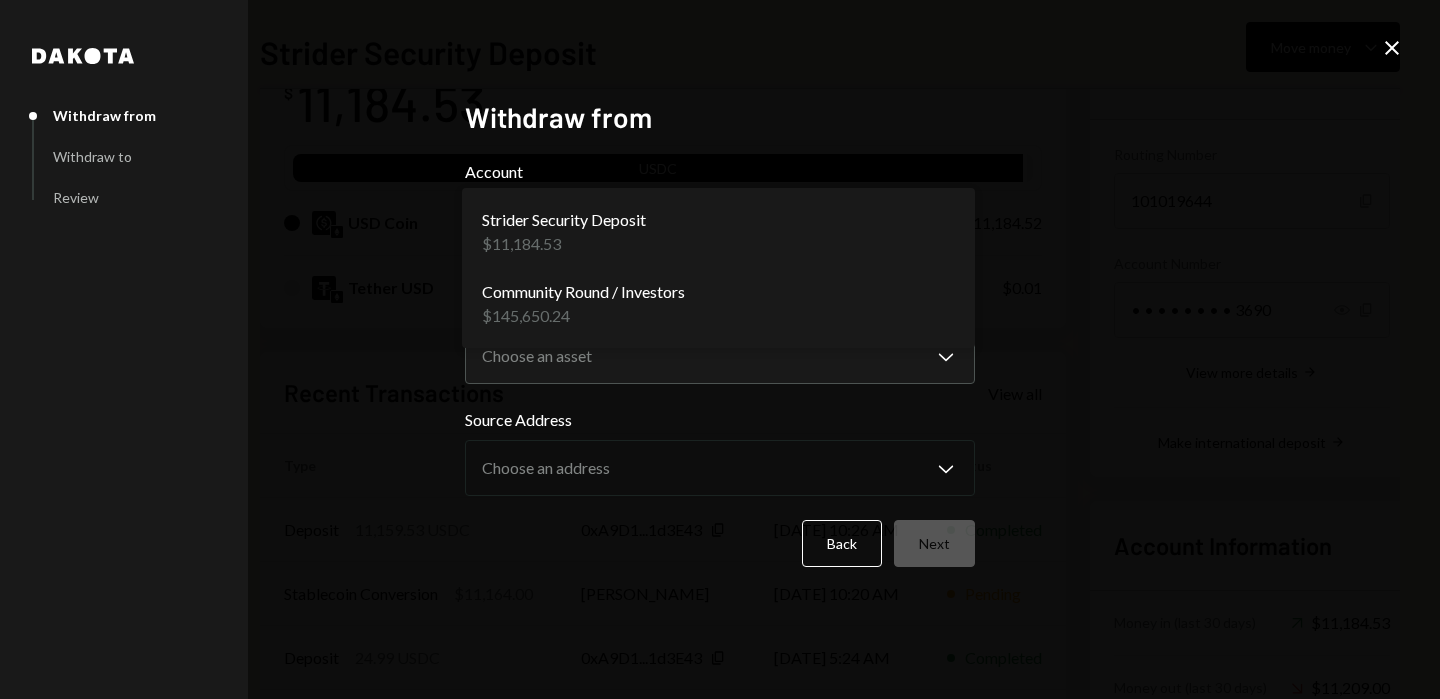 click on "V Void Ventures In... Caret Down Home Home Inbox Inbox Activities Transactions Accounts Accounts Caret Down Community Round / In... $145,650.24 Strider Security Dep... $11,184.53 Ecogrants $0.00 Treasury $0.00 Cards $0.00 Dollar Rewards User Recipients Team Team Strider Security Deposit Move money Caret Down Overview Security Settings My balance $ 11,184.53 USDC USD Coin $11,184.52 Tether USD $0.01 Recent Transactions View all Type Initiated By Initiated At Status Deposit 11,159.53  USDC 0xA9D1...1d3E43 Copy 07/02/25 10:26 AM Completed Stablecoin Conversion $11,164.00 Michele Franca 07/02/25 10:20 AM Pending Deposit 24.99  USDC 0xA9D1...1d3E43 Copy 06/29/25 5:24 AM Completed Withdrawal 20  USDT Michele Franca 06/29/25 5:19 AM Completed Deposit 0.009  USDT 0x83C1...bb52F0 Copy 06/29/25 5:18 AM Completed Account Details Routing Number 101019644 Copy Account Number • • • • • • • •  3690 Show Copy View more details Right Arrow Make international deposit Right Arrow Account Information $11,184.53" at bounding box center [720, 349] 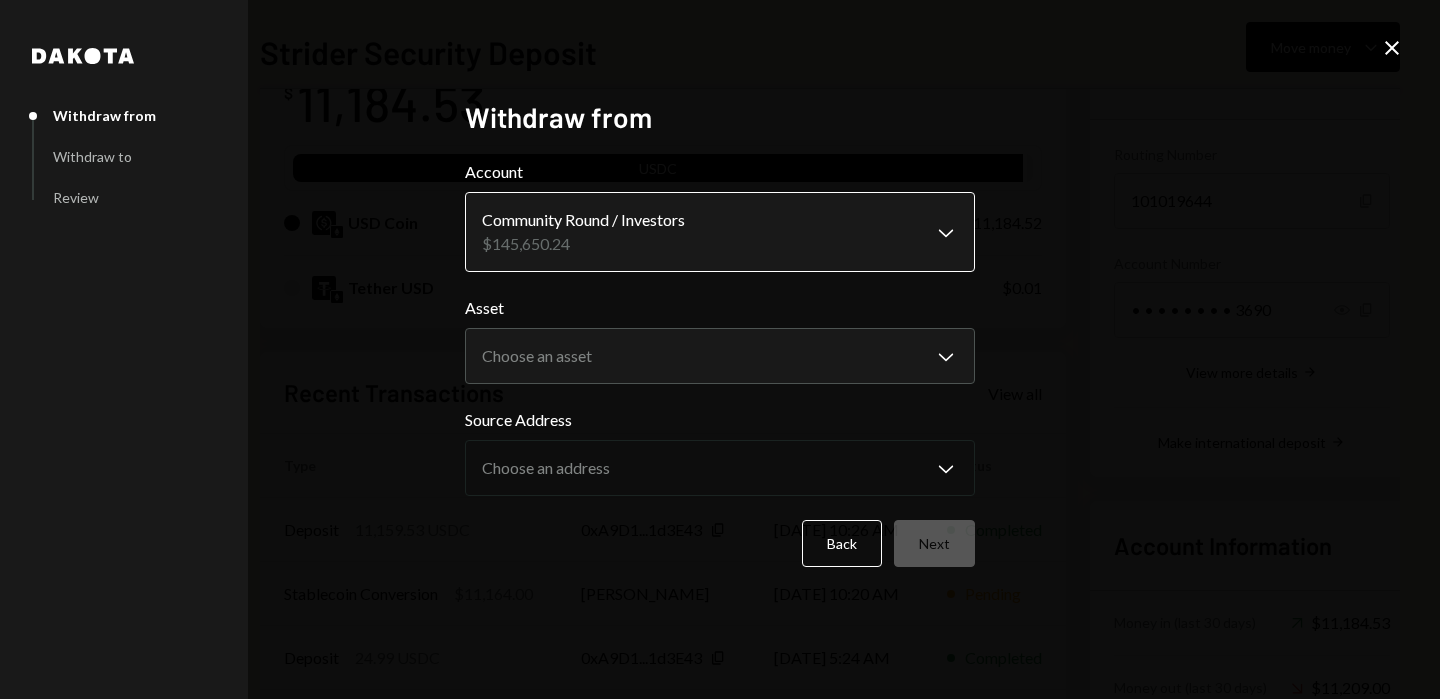 click on "V Void Ventures In... Caret Down Home Home Inbox Inbox Activities Transactions Accounts Accounts Caret Down Community Round / In... $145,650.24 Strider Security Dep... $11,184.53 Ecogrants $0.00 Treasury $0.00 Cards $0.00 Dollar Rewards User Recipients Team Team Strider Security Deposit Move money Caret Down Overview Security Settings My balance $ 11,184.53 USDC USD Coin $11,184.52 Tether USD $0.01 Recent Transactions View all Type Initiated By Initiated At Status Deposit 11,159.53  USDC 0xA9D1...1d3E43 Copy 07/02/25 10:26 AM Completed Stablecoin Conversion $11,164.00 Michele Franca 07/02/25 10:20 AM Pending Deposit 24.99  USDC 0xA9D1...1d3E43 Copy 06/29/25 5:24 AM Completed Withdrawal 20  USDT Michele Franca 06/29/25 5:19 AM Completed Deposit 0.009  USDT 0x83C1...bb52F0 Copy 06/29/25 5:18 AM Completed Account Details Routing Number 101019644 Copy Account Number • • • • • • • •  3690 Show Copy View more details Right Arrow Make international deposit Right Arrow Account Information $11,184.53" at bounding box center (720, 349) 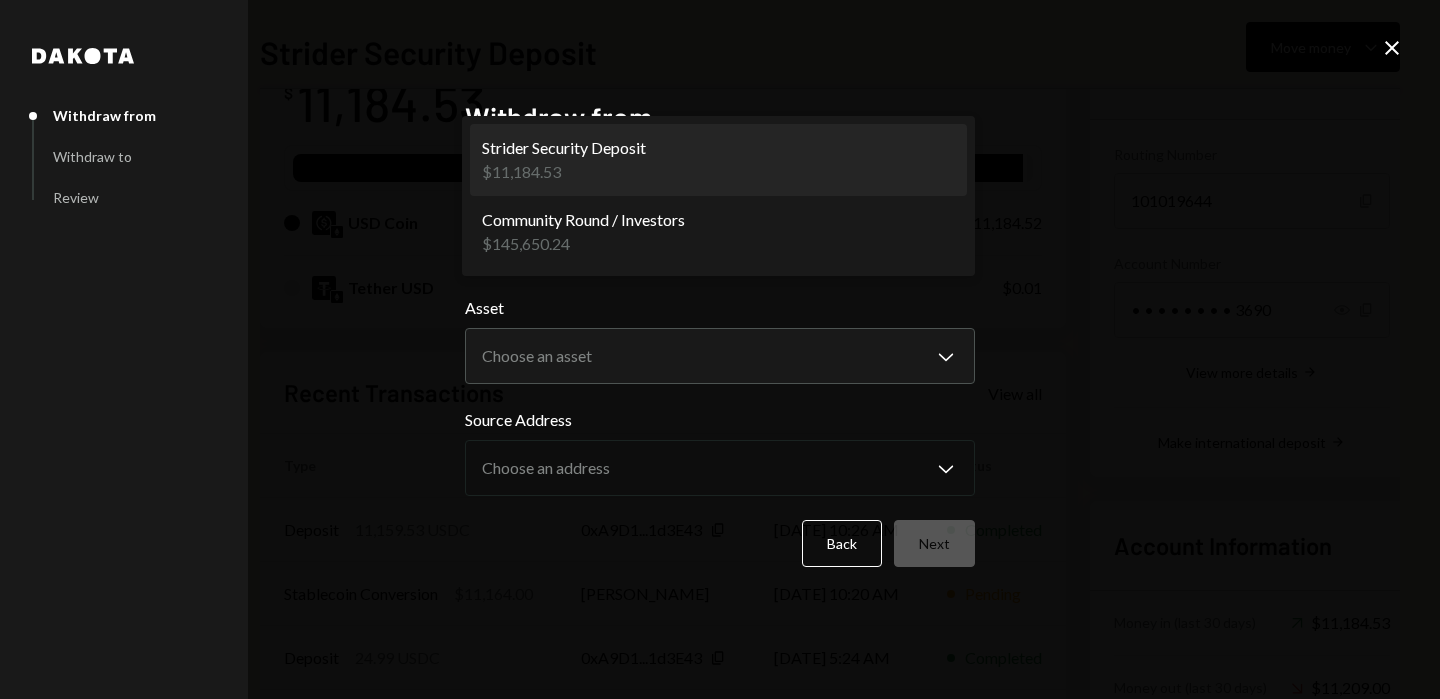 select on "**********" 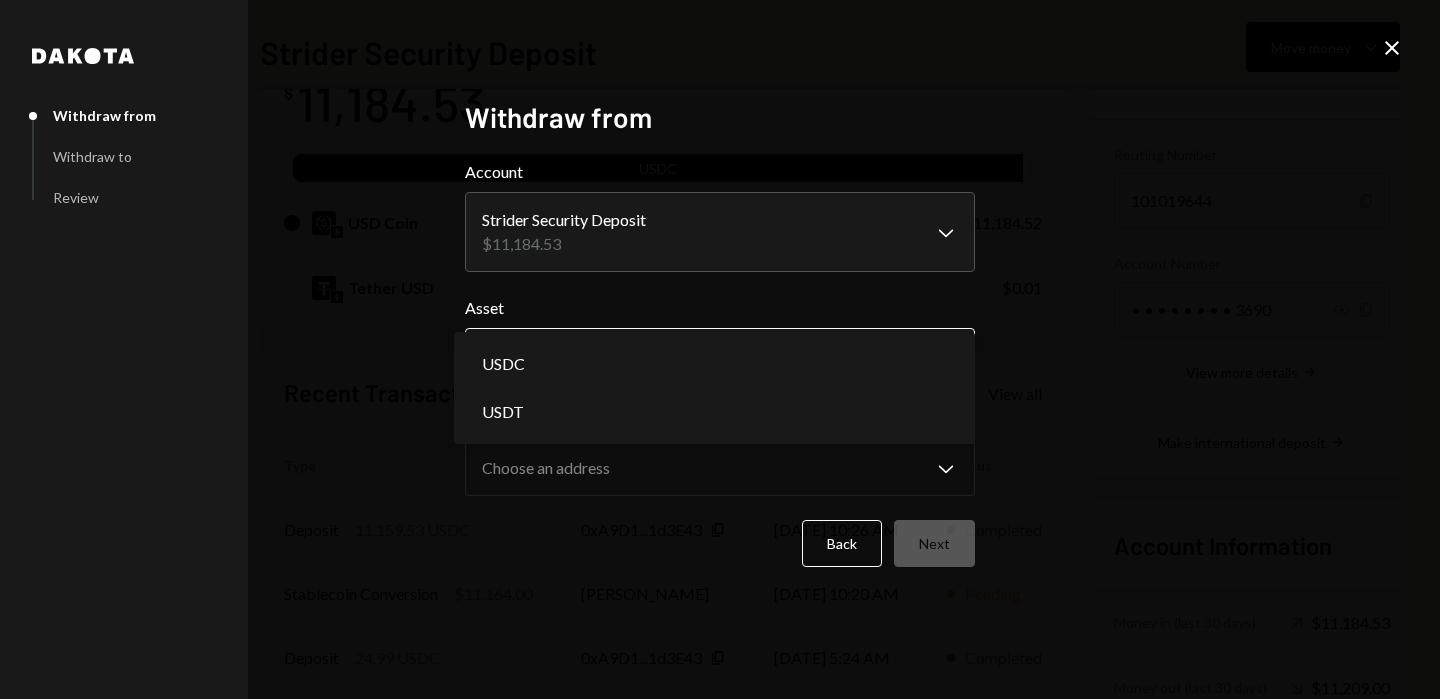 click on "V Void Ventures In... Caret Down Home Home Inbox Inbox Activities Transactions Accounts Accounts Caret Down Community Round / In... $145,650.24 Strider Security Dep... $11,184.53 Ecogrants $0.00 Treasury $0.00 Cards $0.00 Dollar Rewards User Recipients Team Team Strider Security Deposit Move money Caret Down Overview Security Settings My balance $ 11,184.53 USDC USD Coin $11,184.52 Tether USD $0.01 Recent Transactions View all Type Initiated By Initiated At Status Deposit 11,159.53  USDC 0xA9D1...1d3E43 Copy 07/02/25 10:26 AM Completed Stablecoin Conversion $11,164.00 Michele Franca 07/02/25 10:20 AM Pending Deposit 24.99  USDC 0xA9D1...1d3E43 Copy 06/29/25 5:24 AM Completed Withdrawal 20  USDT Michele Franca 06/29/25 5:19 AM Completed Deposit 0.009  USDT 0x83C1...bb52F0 Copy 06/29/25 5:18 AM Completed Account Details Routing Number 101019644 Copy Account Number • • • • • • • •  3690 Show Copy View more details Right Arrow Make international deposit Right Arrow Account Information $11,184.53" at bounding box center [720, 349] 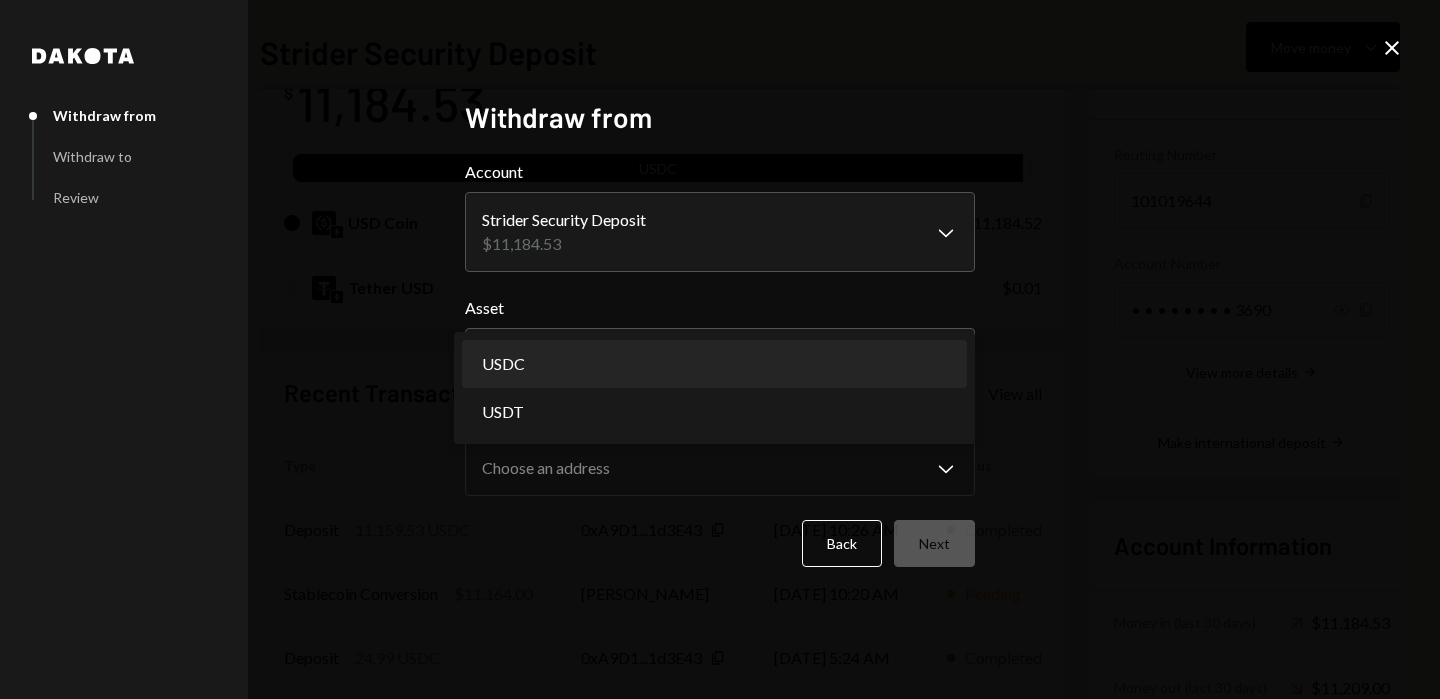 select on "****" 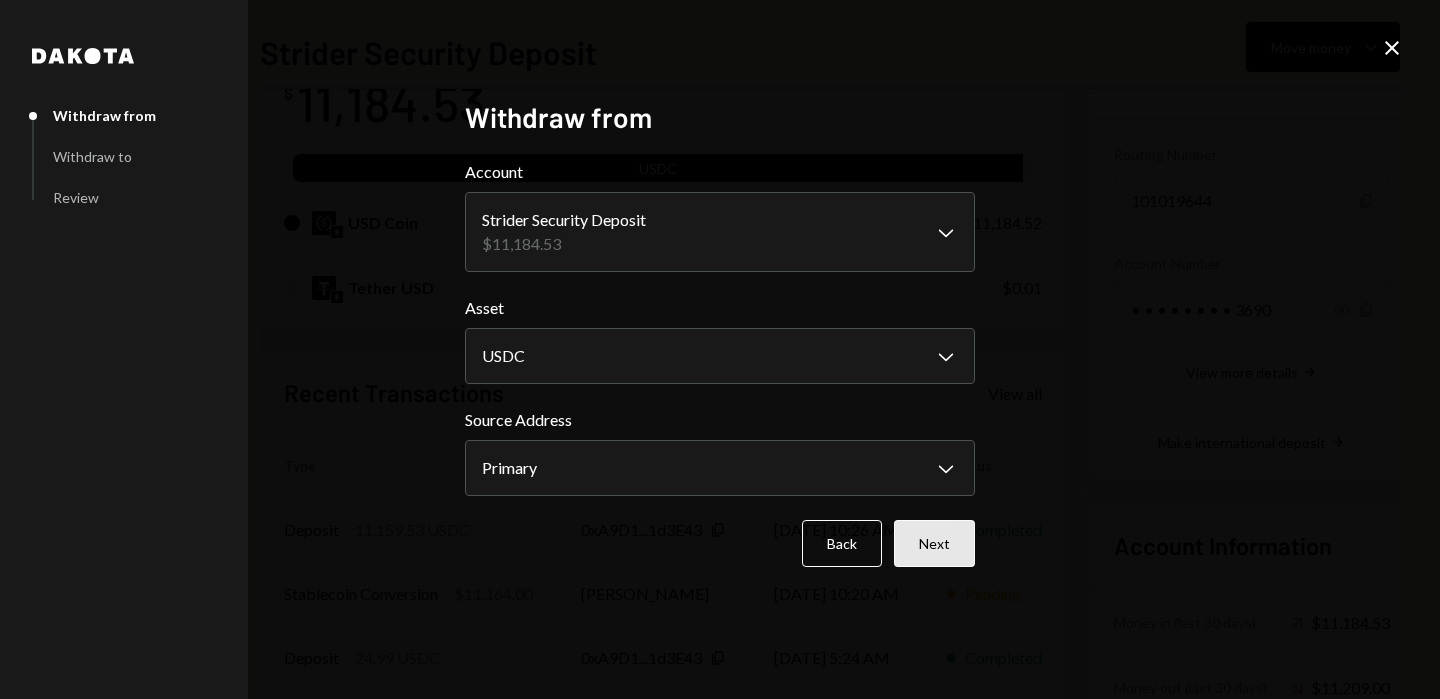 click on "Next" at bounding box center (934, 543) 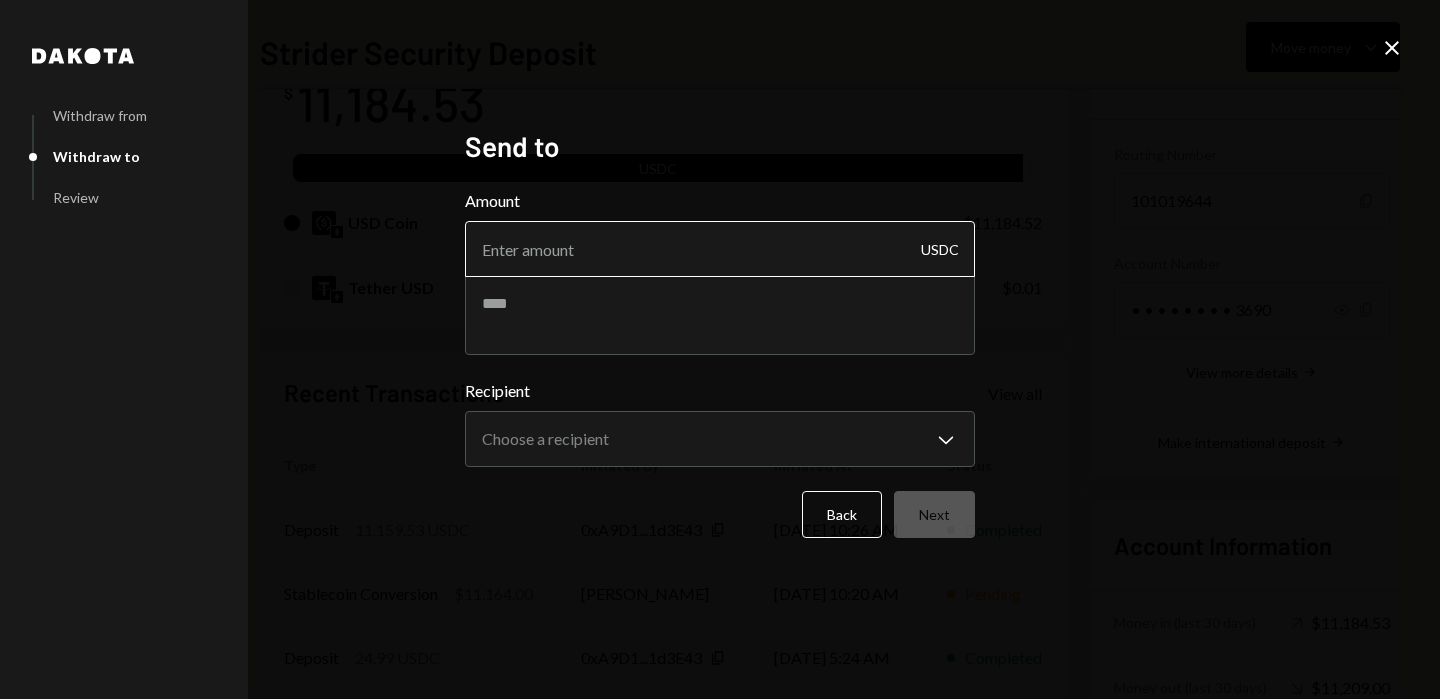 click on "Amount" at bounding box center [720, 249] 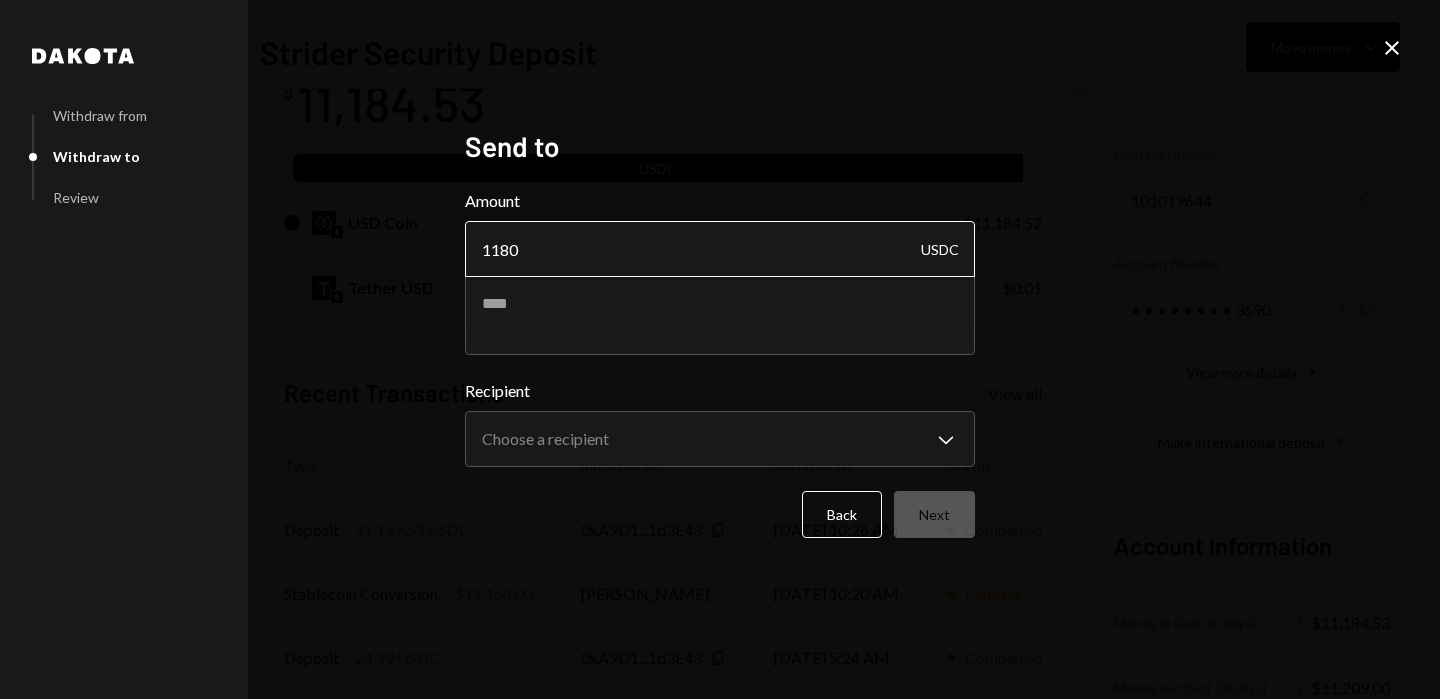 click on "1180" at bounding box center [720, 249] 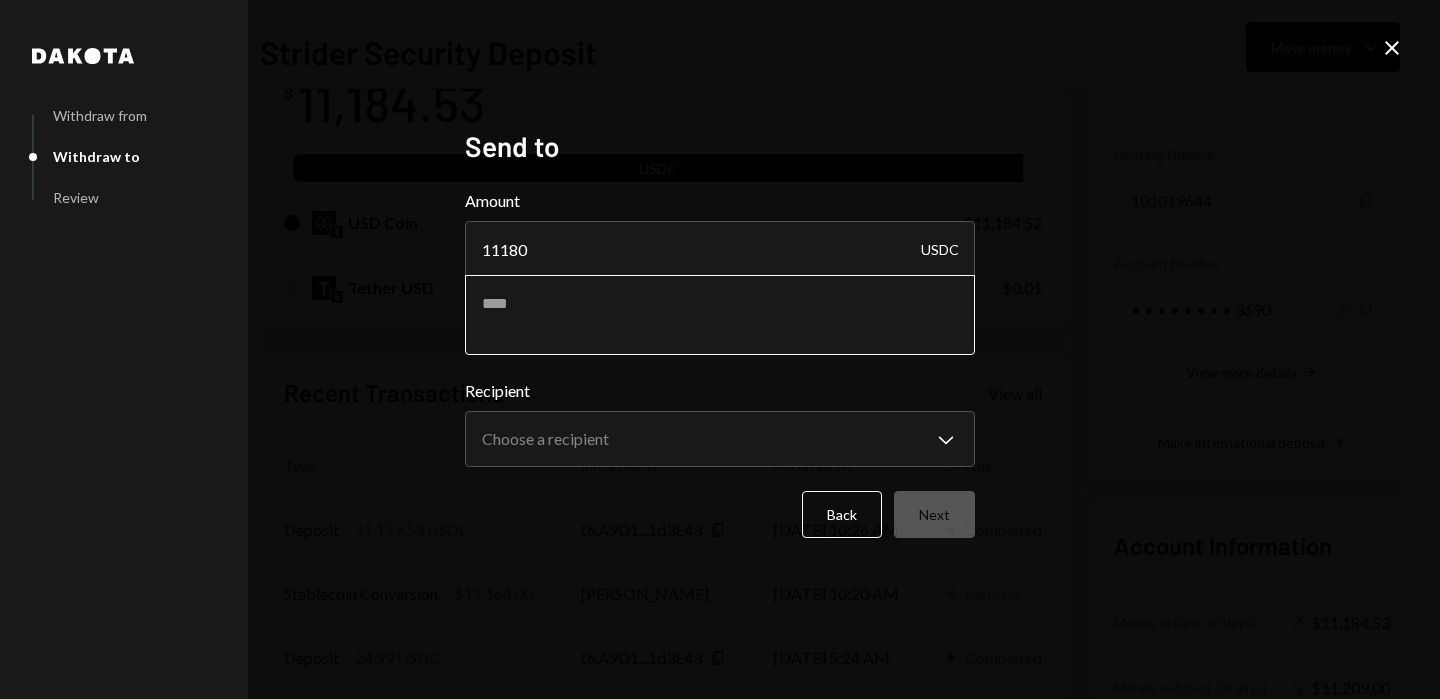 type on "11180" 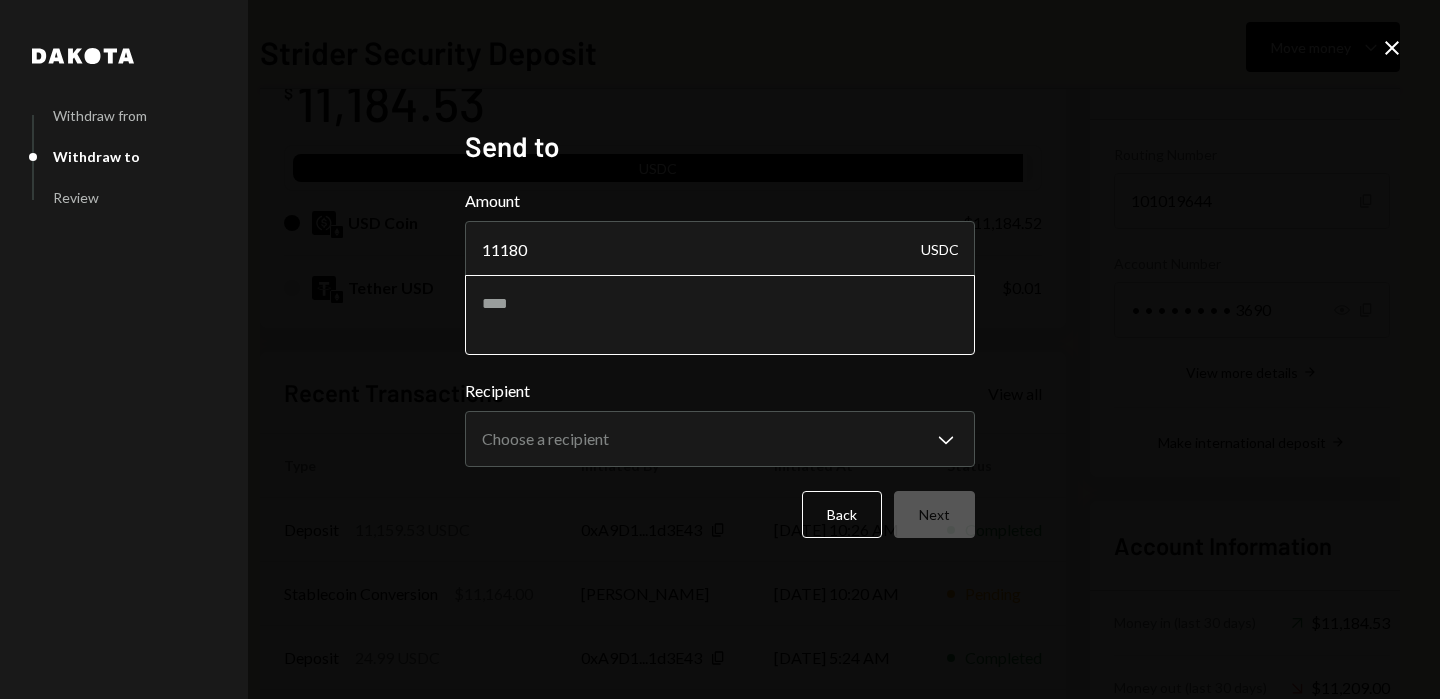 click at bounding box center [720, 315] 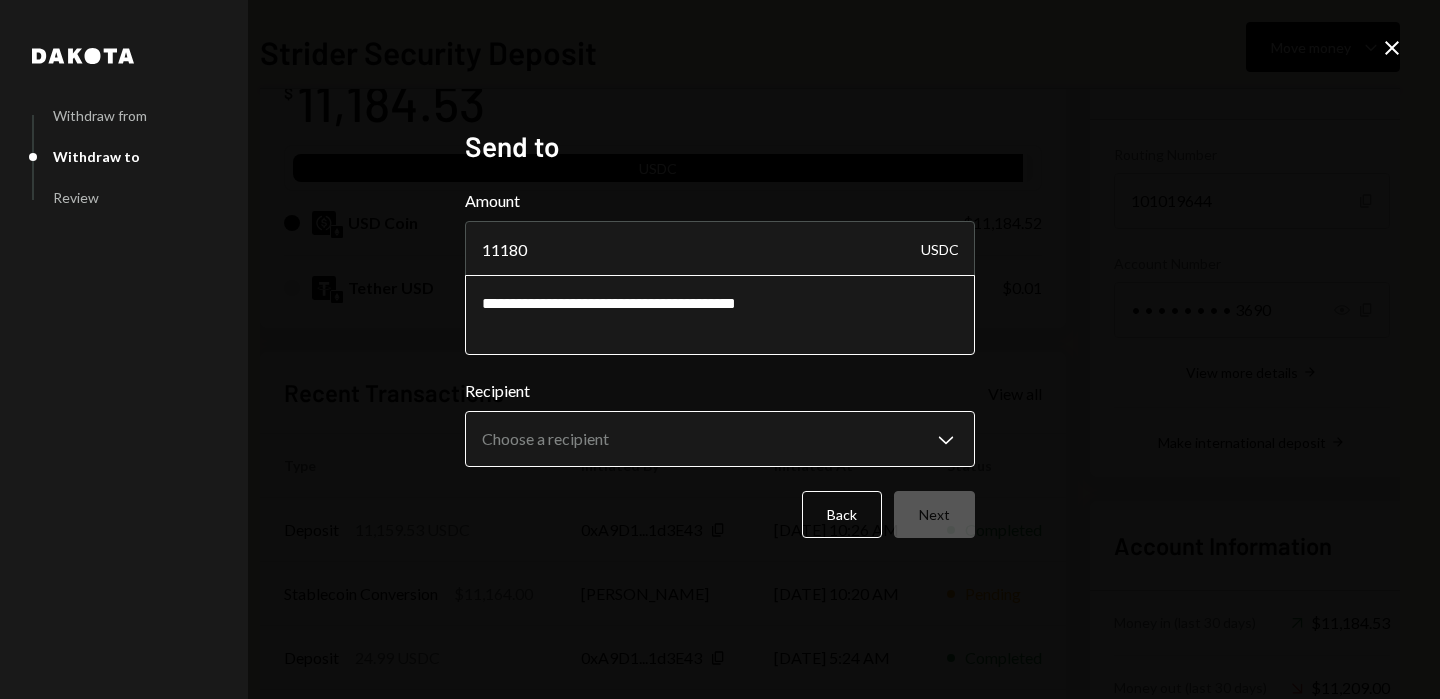 type on "**********" 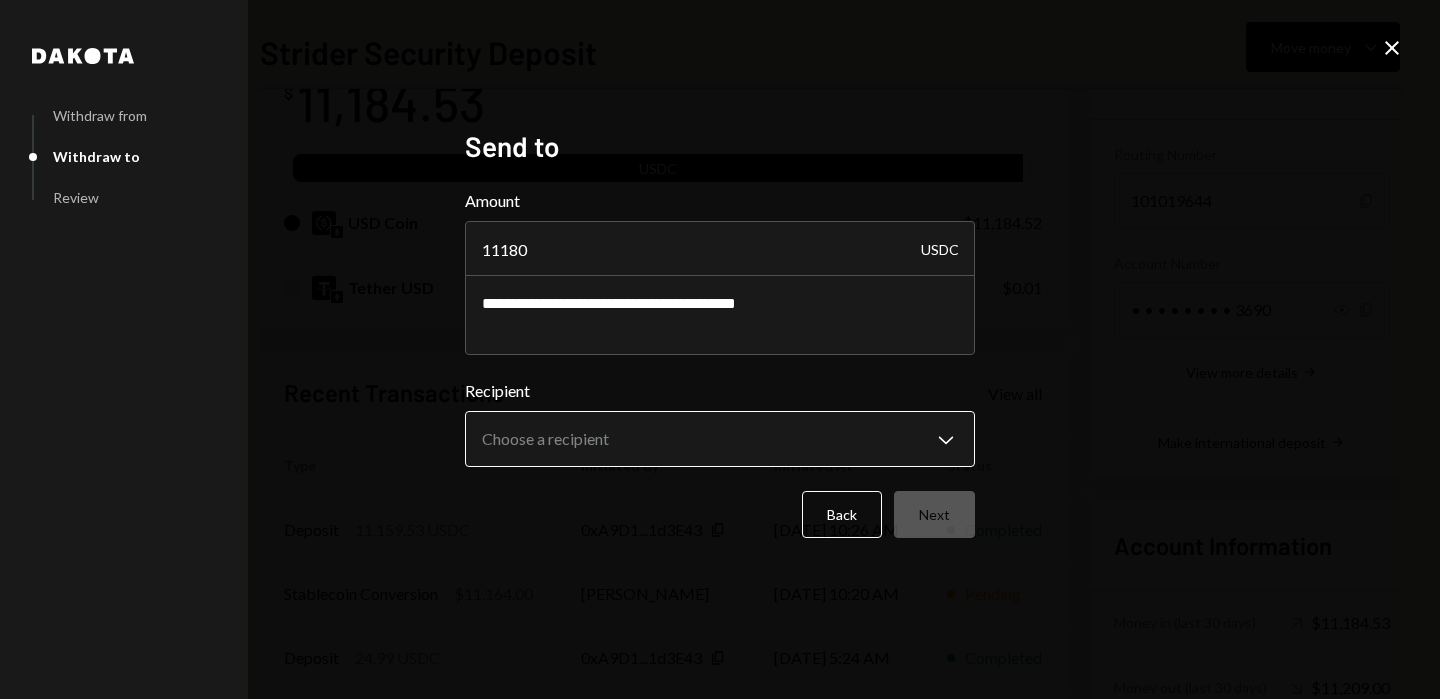 click on "V Void Ventures In... Caret Down Home Home Inbox Inbox Activities Transactions Accounts Accounts Caret Down Community Round / In... $145,650.24 Strider Security Dep... $11,184.53 Ecogrants $0.00 Treasury $0.00 Cards $0.00 Dollar Rewards User Recipients Team Team Strider Security Deposit Move money Caret Down Overview Security Settings My balance $ 11,184.53 USDC USD Coin $11,184.52 Tether USD $0.01 Recent Transactions View all Type Initiated By Initiated At Status Deposit 11,159.53  USDC 0xA9D1...1d3E43 Copy 07/02/25 10:26 AM Completed Stablecoin Conversion $11,164.00 Michele Franca 07/02/25 10:20 AM Pending Deposit 24.99  USDC 0xA9D1...1d3E43 Copy 06/29/25 5:24 AM Completed Withdrawal 20  USDT Michele Franca 06/29/25 5:19 AM Completed Deposit 0.009  USDT 0x83C1...bb52F0 Copy 06/29/25 5:18 AM Completed Account Details Routing Number 101019644 Copy Account Number • • • • • • • •  3690 Show Copy View more details Right Arrow Make international deposit Right Arrow Account Information $11,184.53" at bounding box center (720, 349) 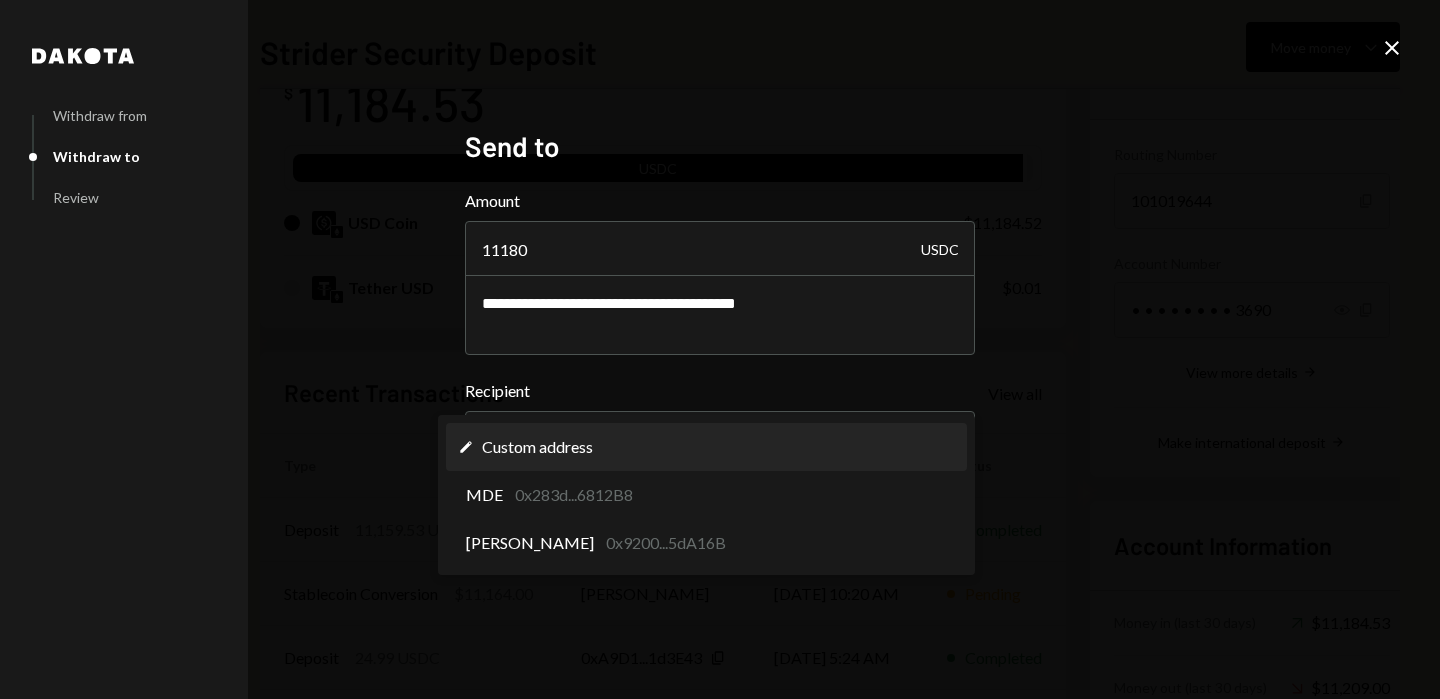 select on "**********" 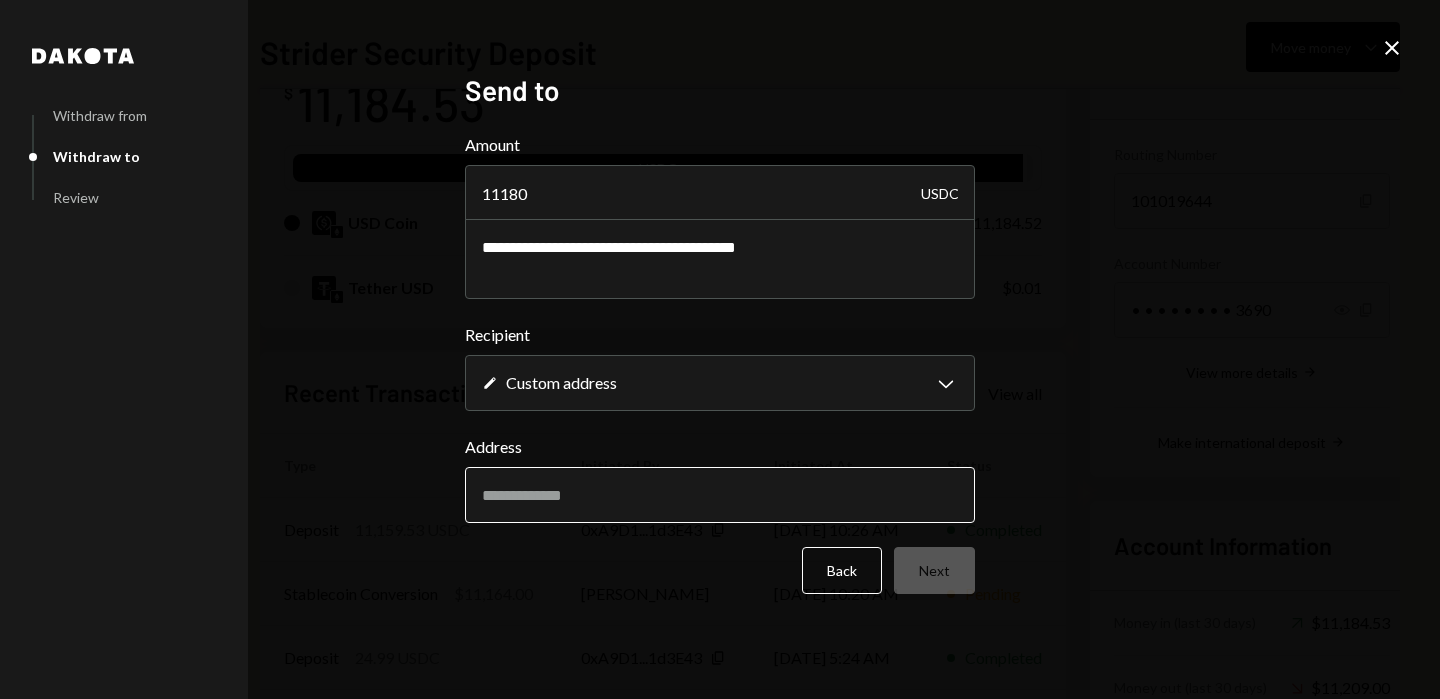 click on "Address" at bounding box center (720, 495) 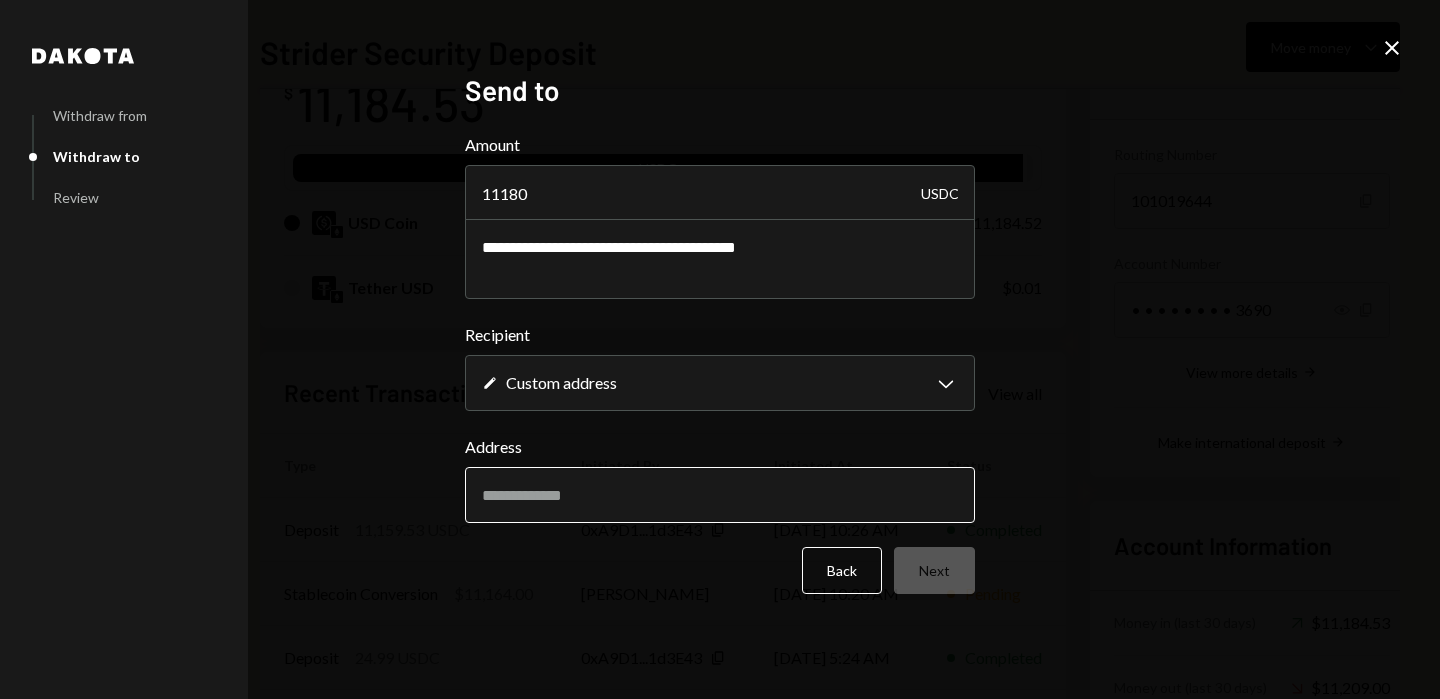 click on "Address" at bounding box center [720, 495] 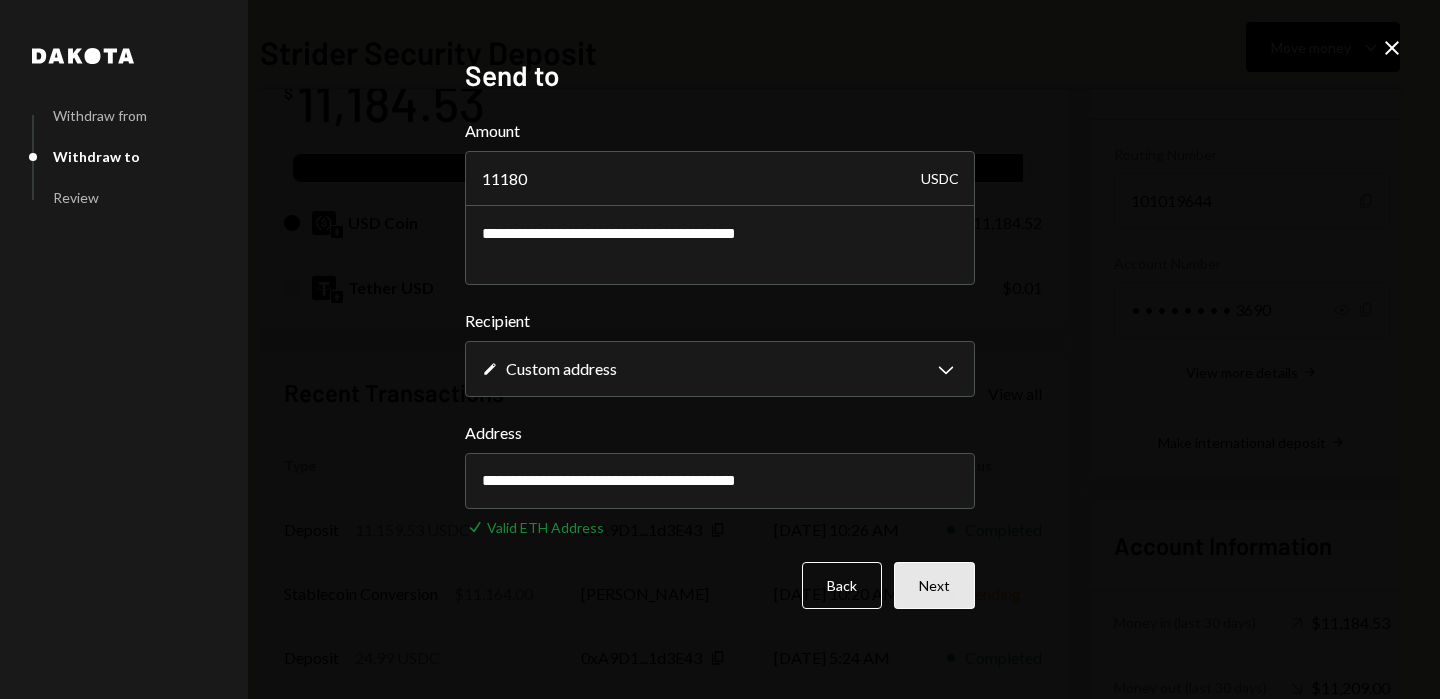 type on "**********" 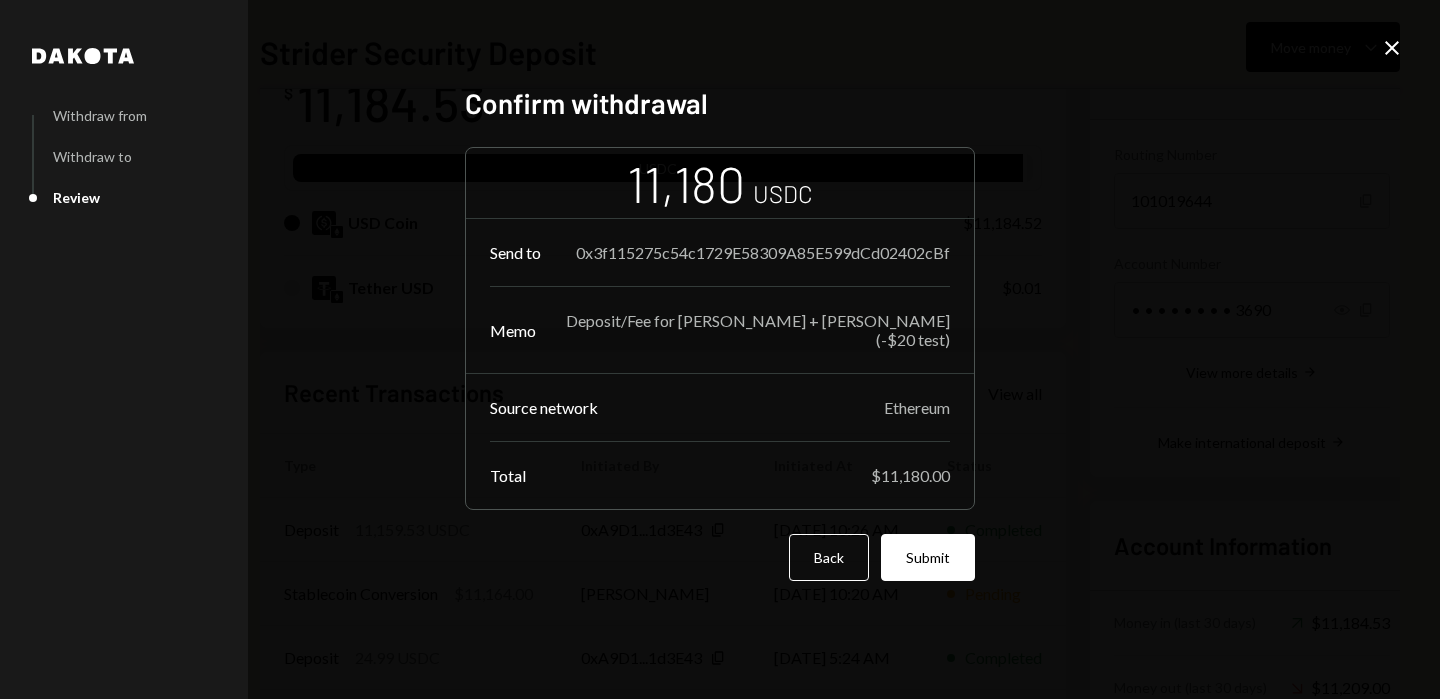 click on "Submit" at bounding box center (928, 557) 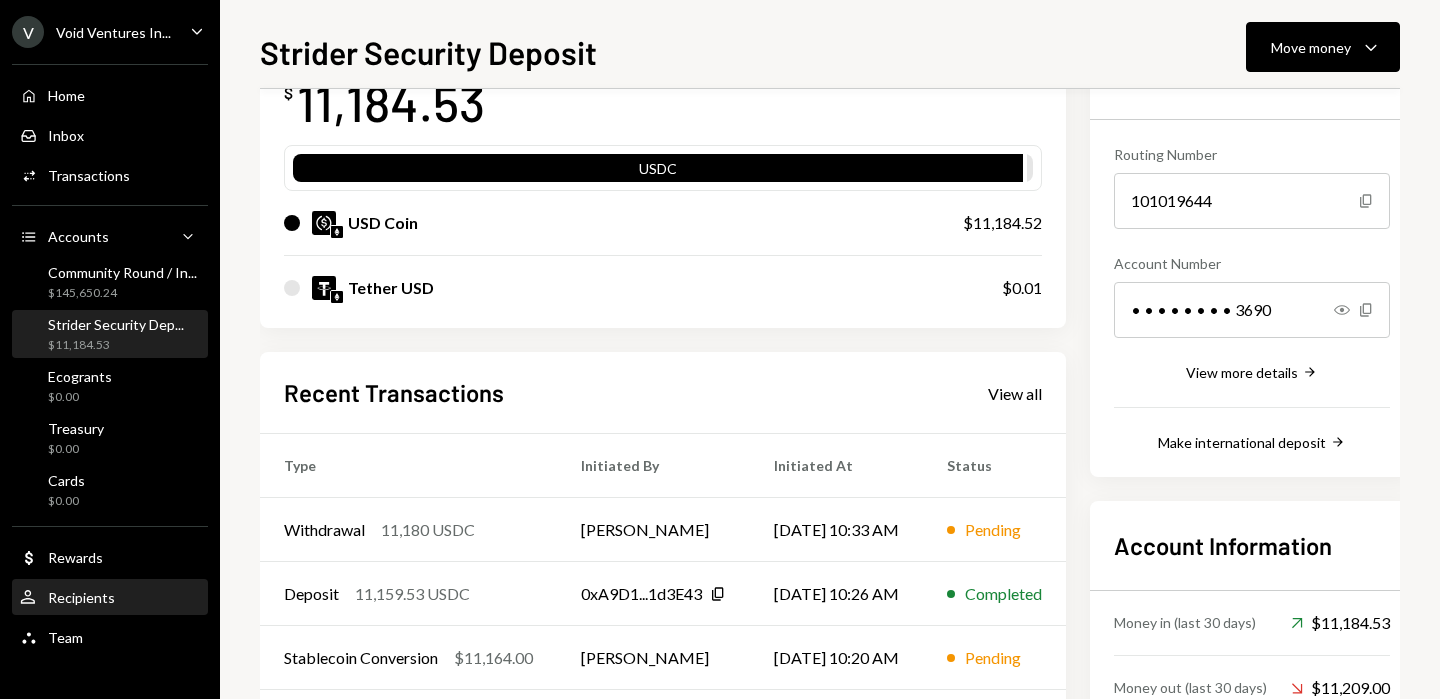 click on "User Recipients" at bounding box center [110, 598] 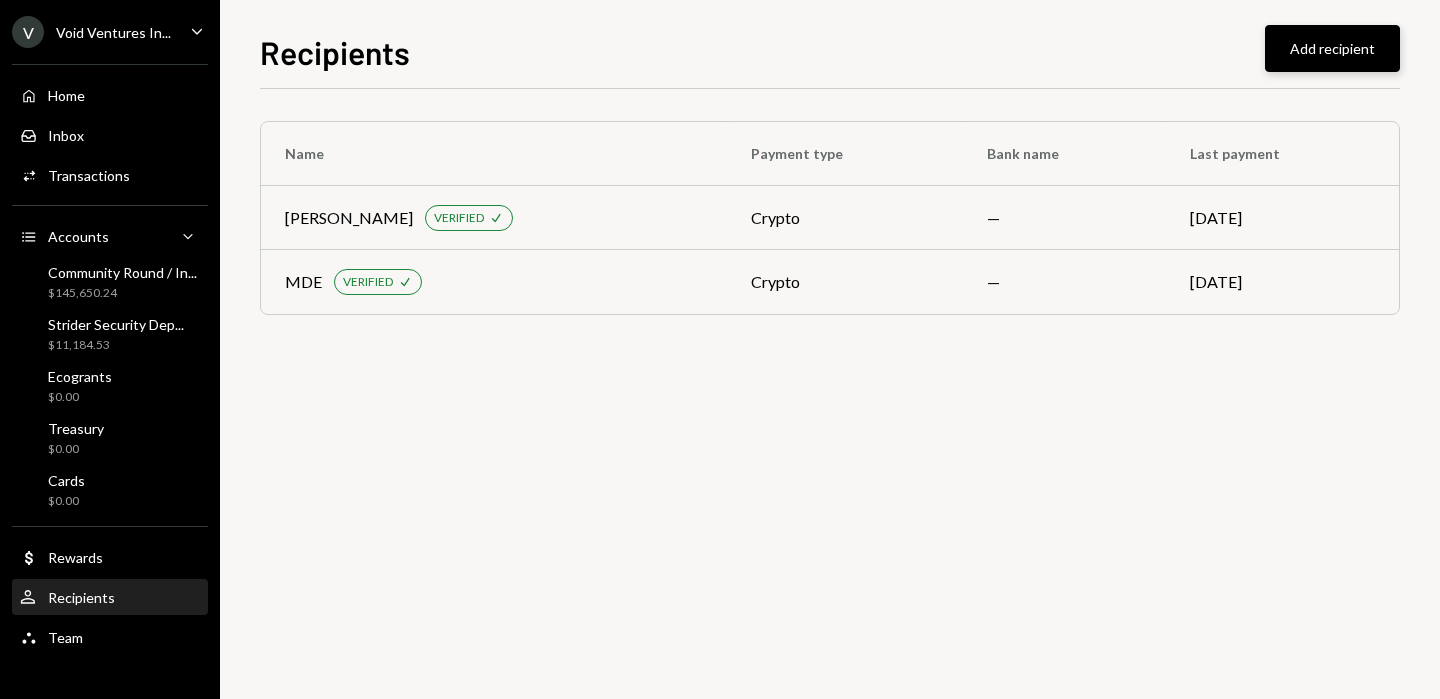 click on "Add recipient" at bounding box center [1332, 48] 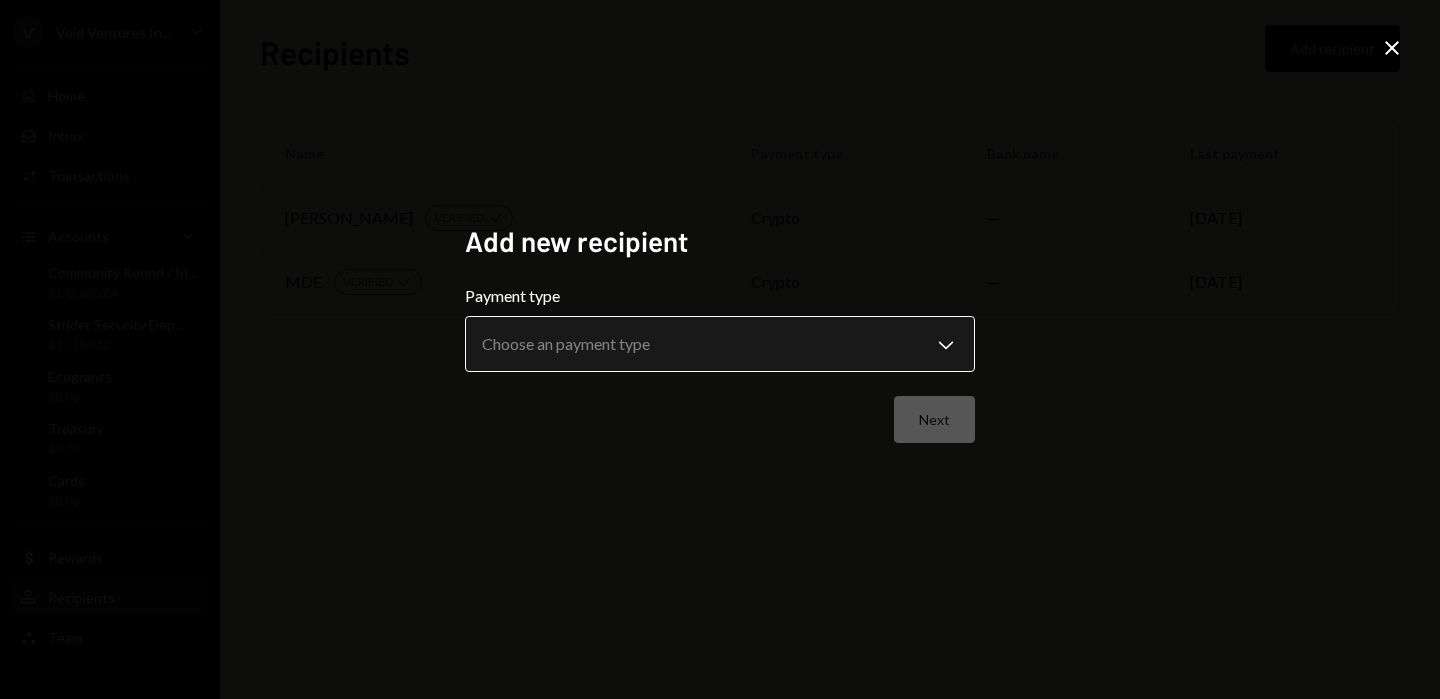 click on "**********" at bounding box center [720, 349] 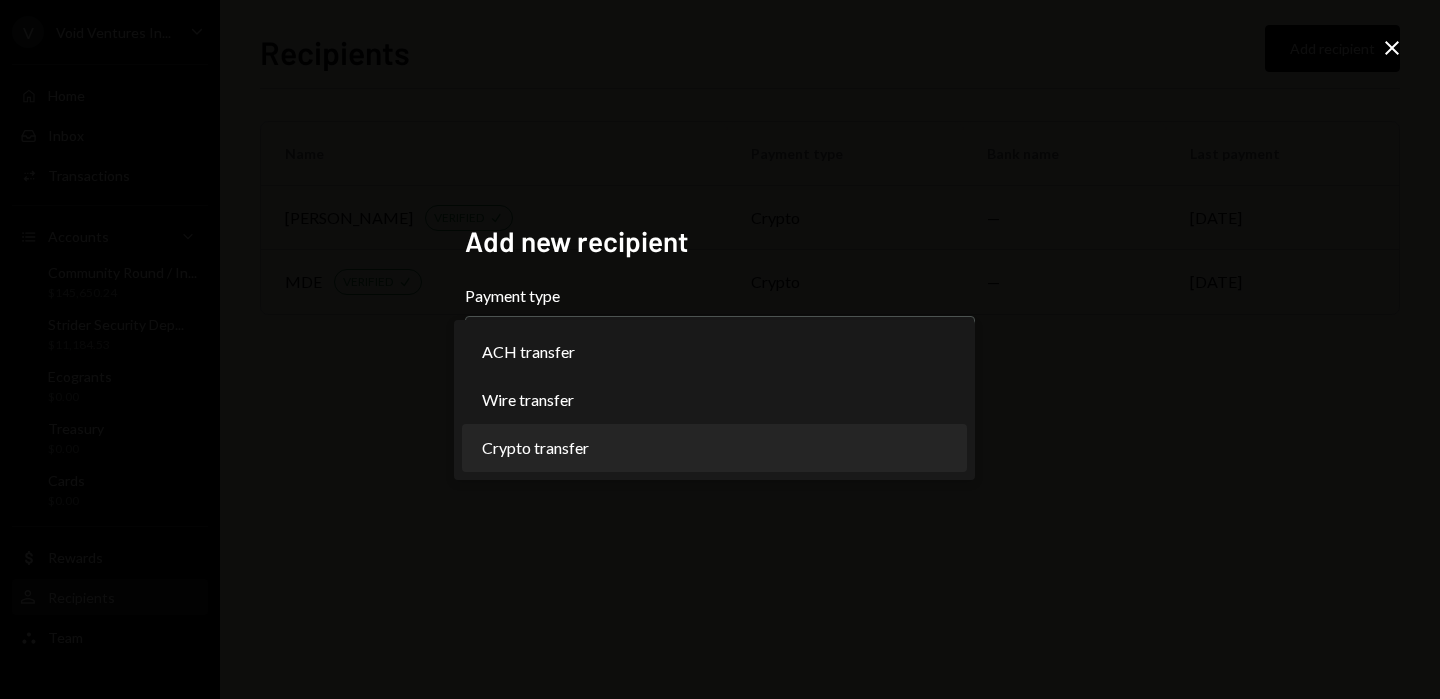 select on "******" 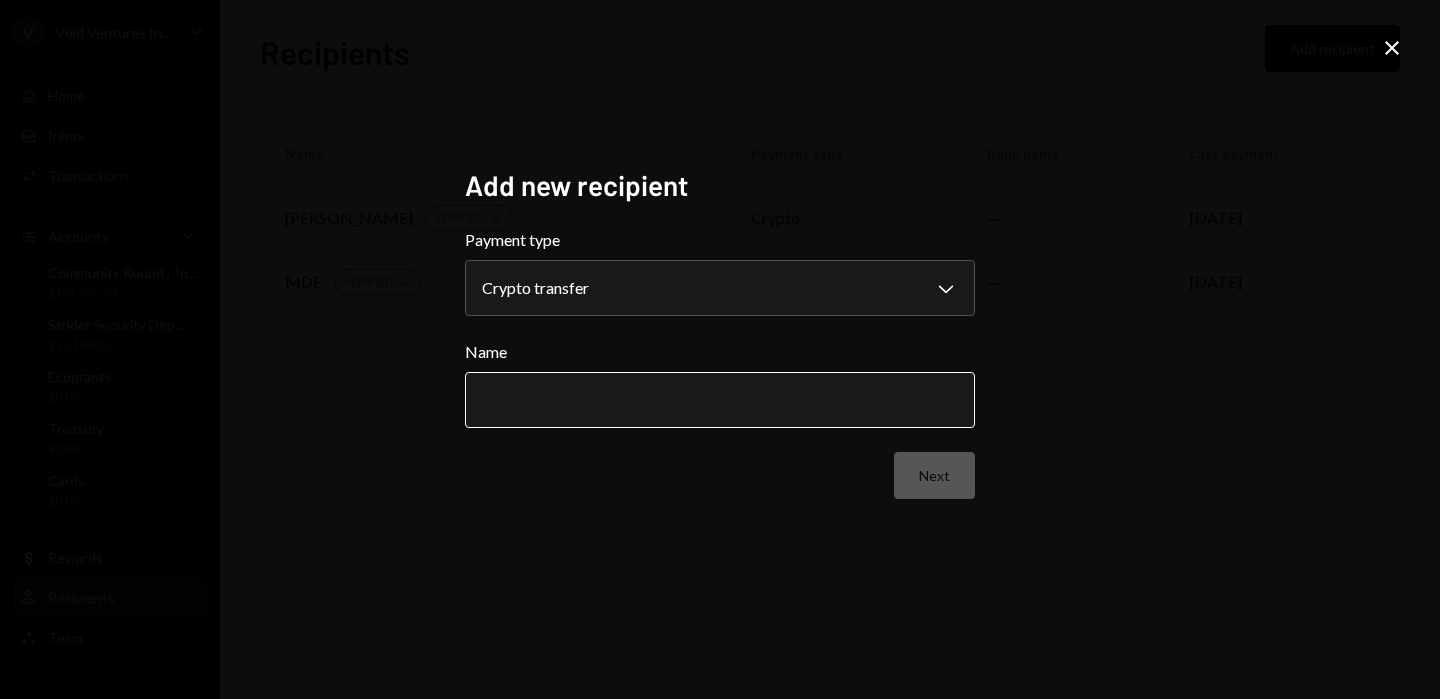 click on "Name" at bounding box center (720, 400) 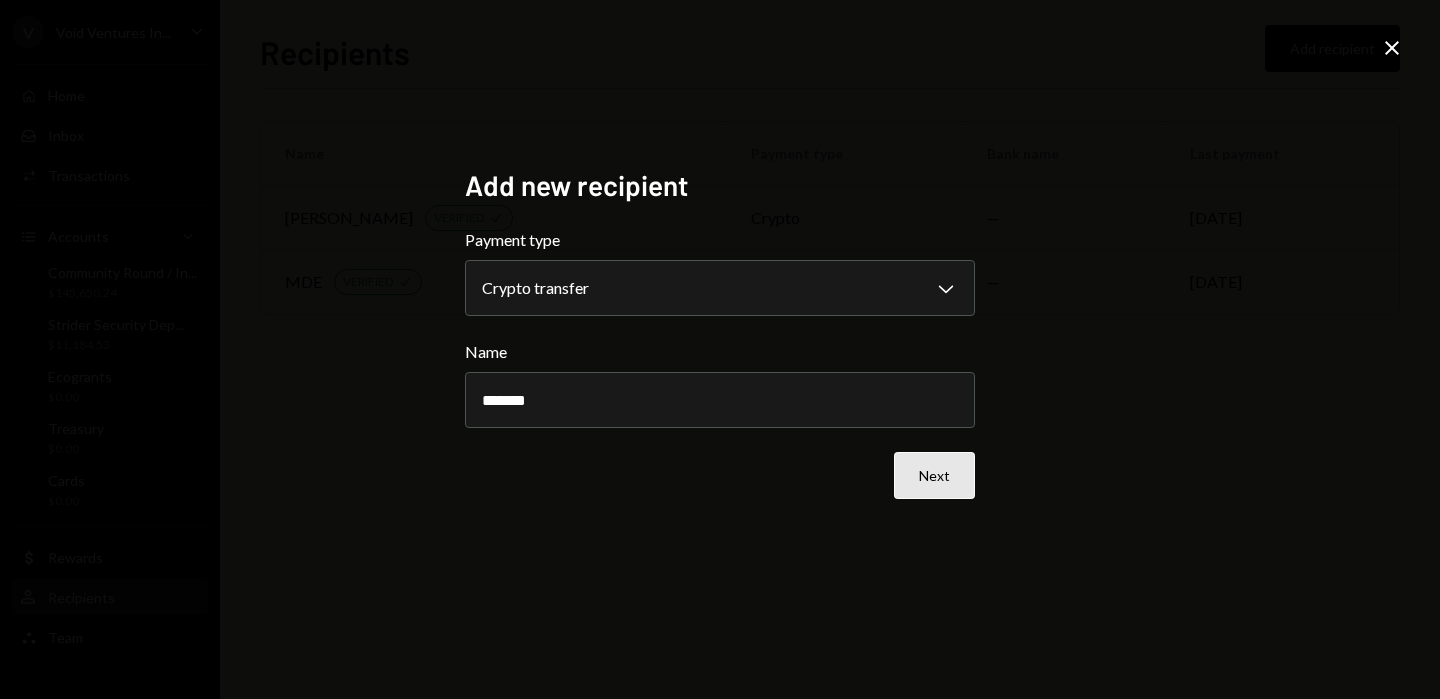 type on "*******" 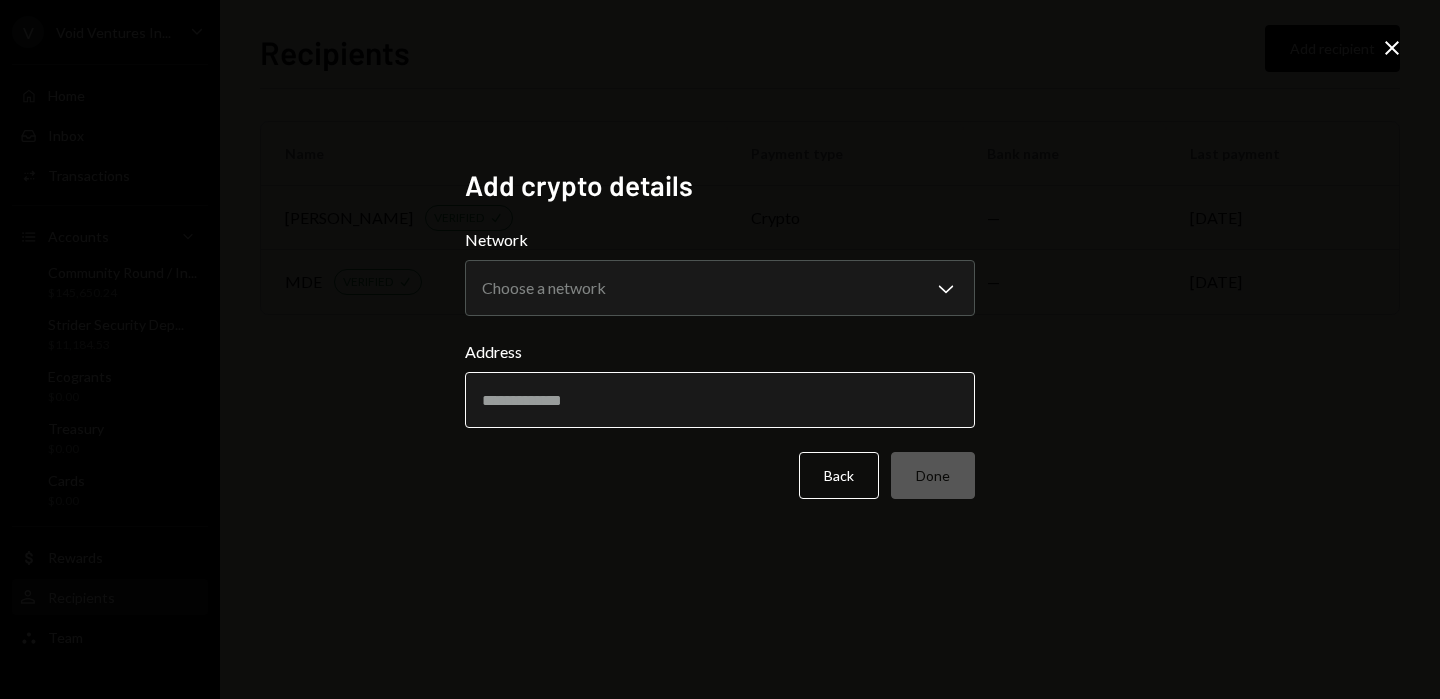 click on "Address" at bounding box center (720, 400) 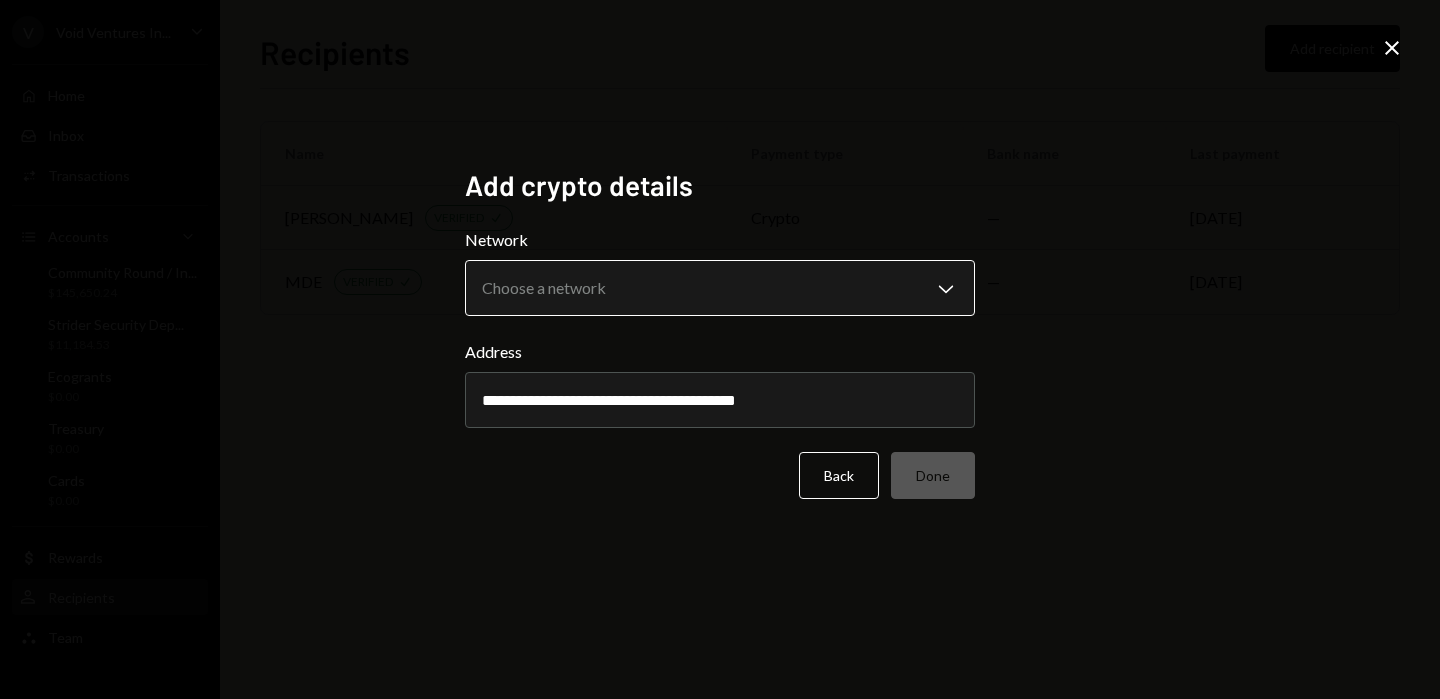 type on "**********" 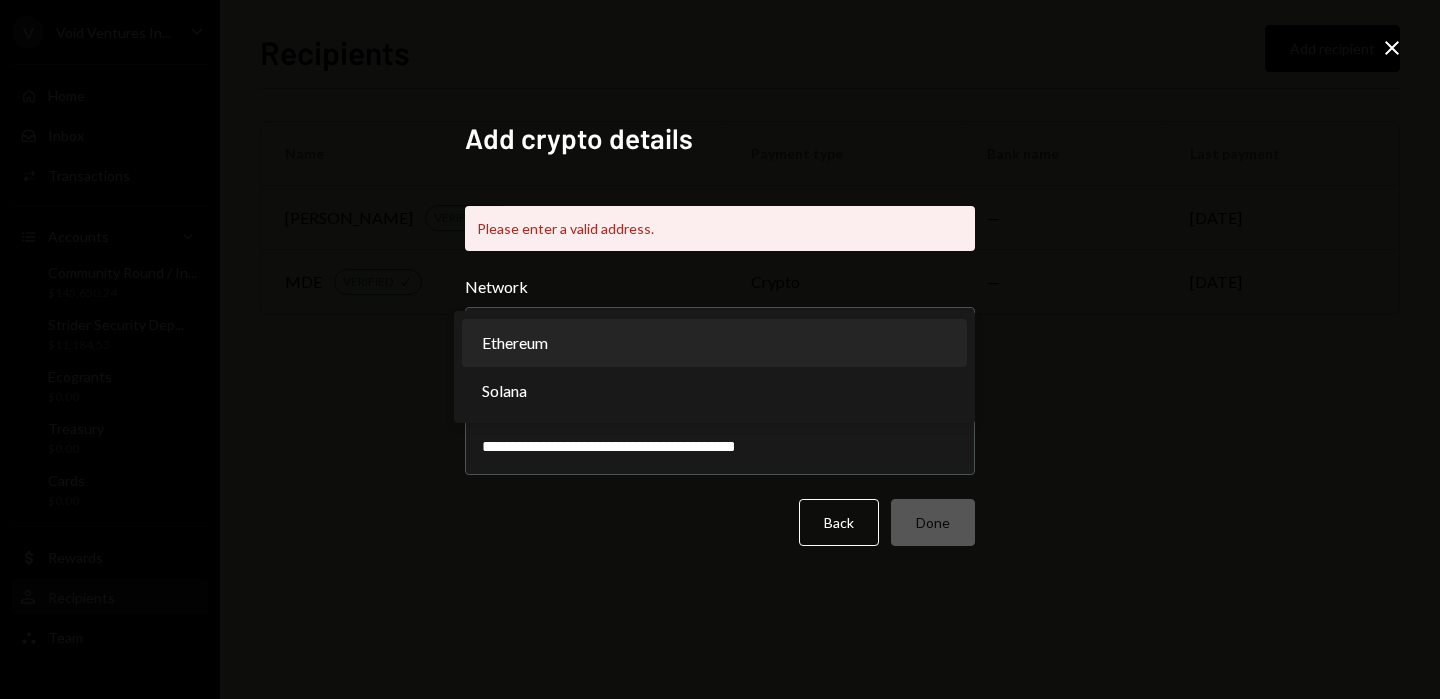select on "**********" 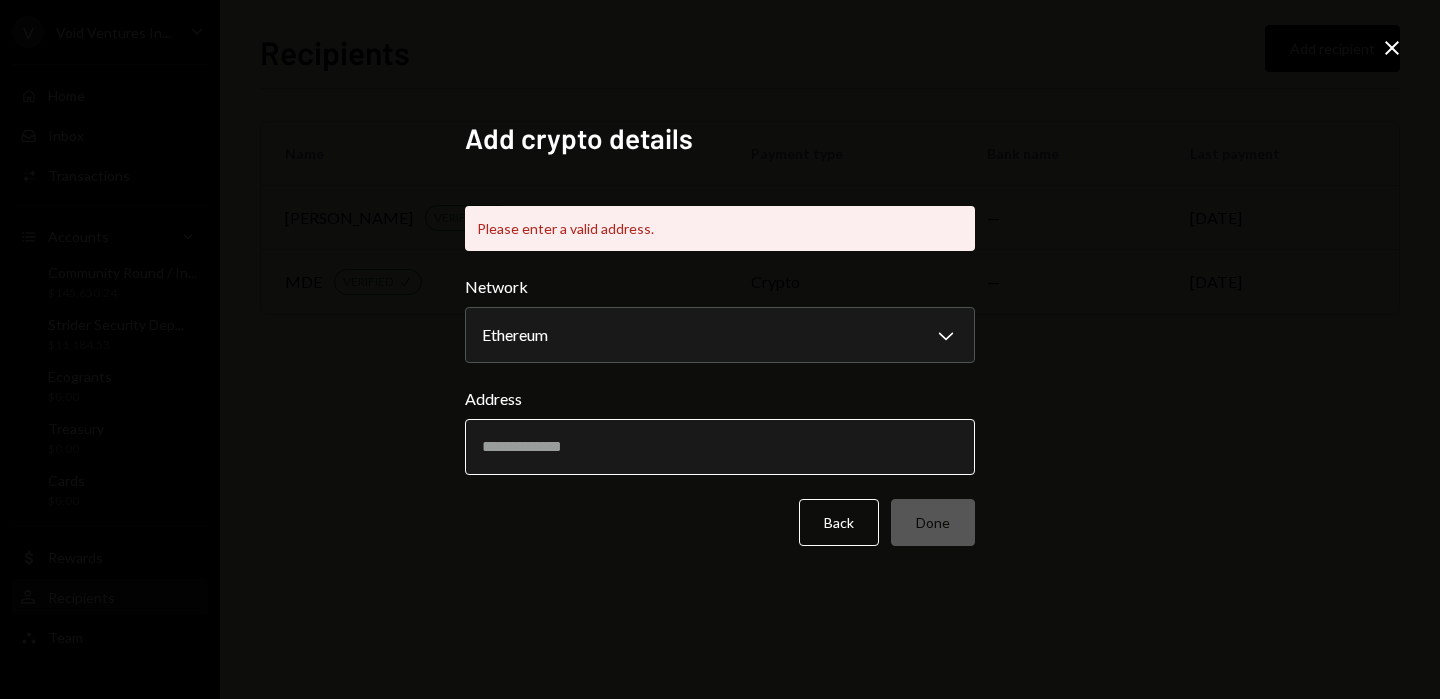 click on "Address" at bounding box center (720, 447) 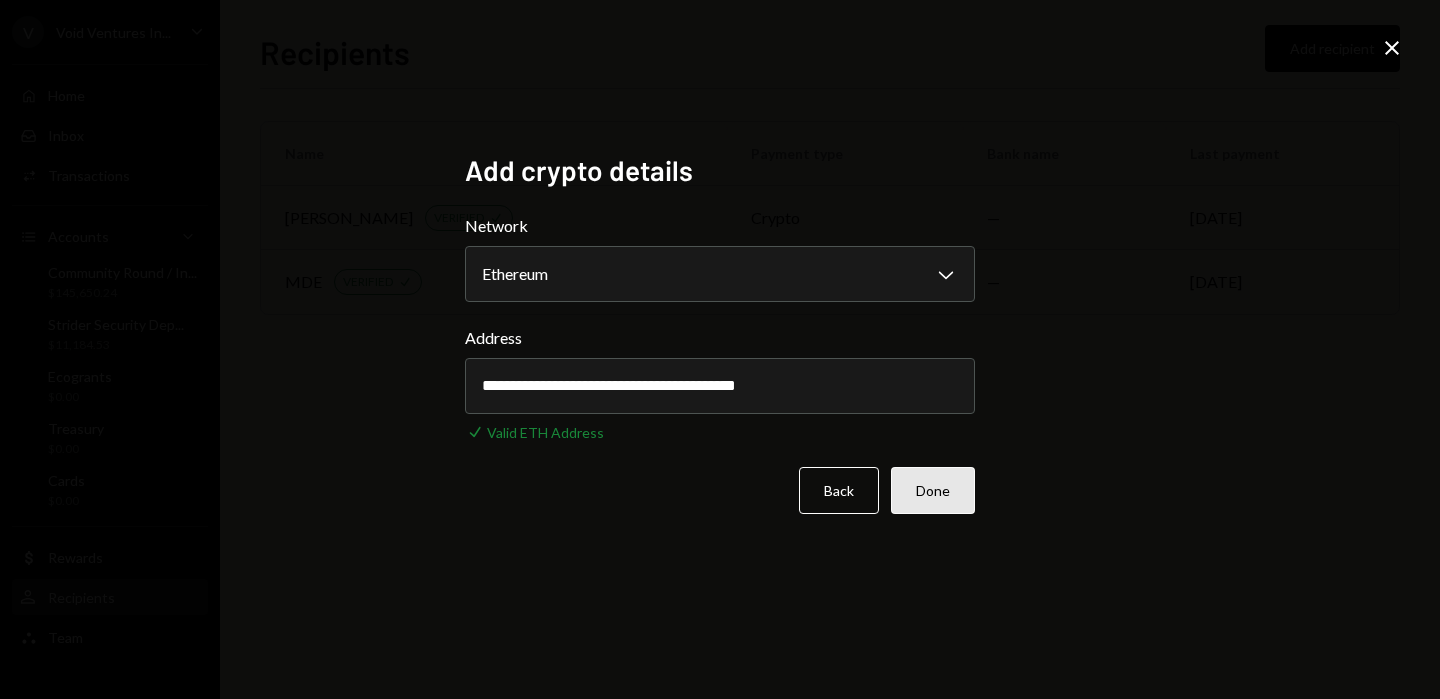 type on "**********" 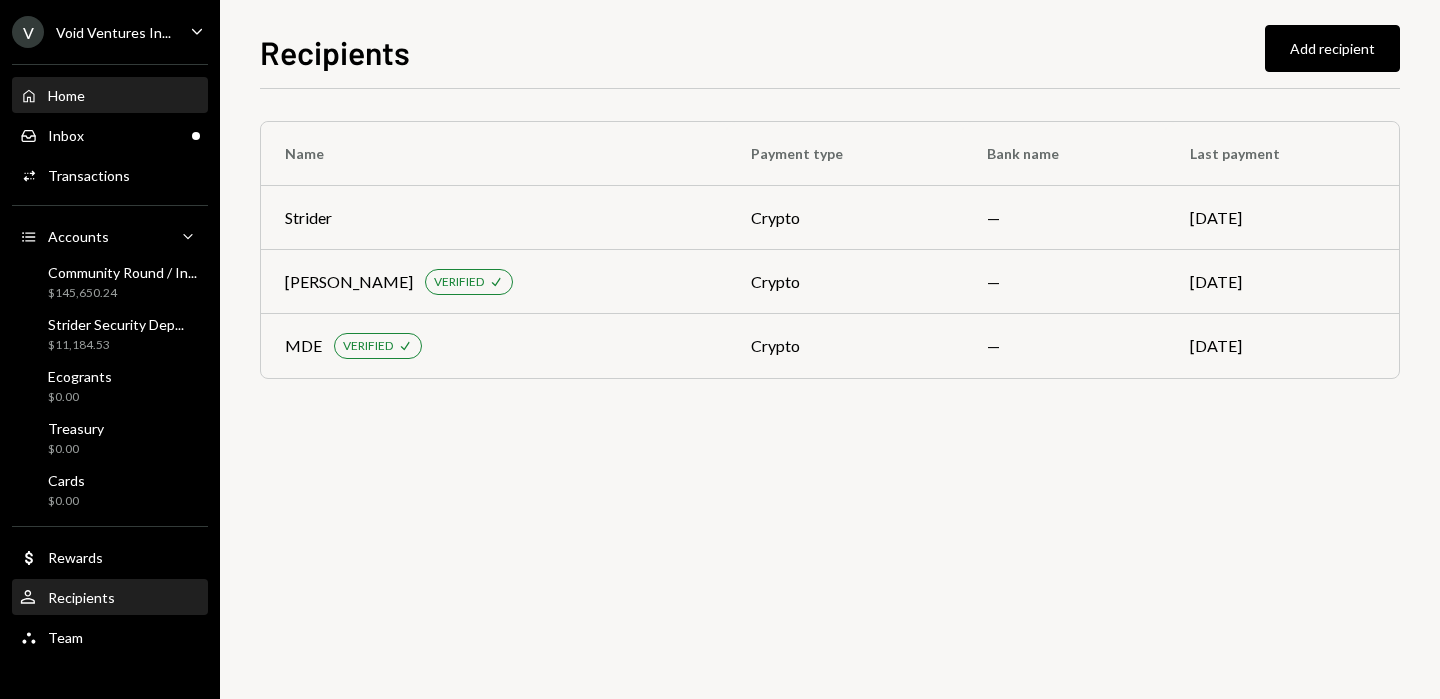 click on "Home" at bounding box center (66, 95) 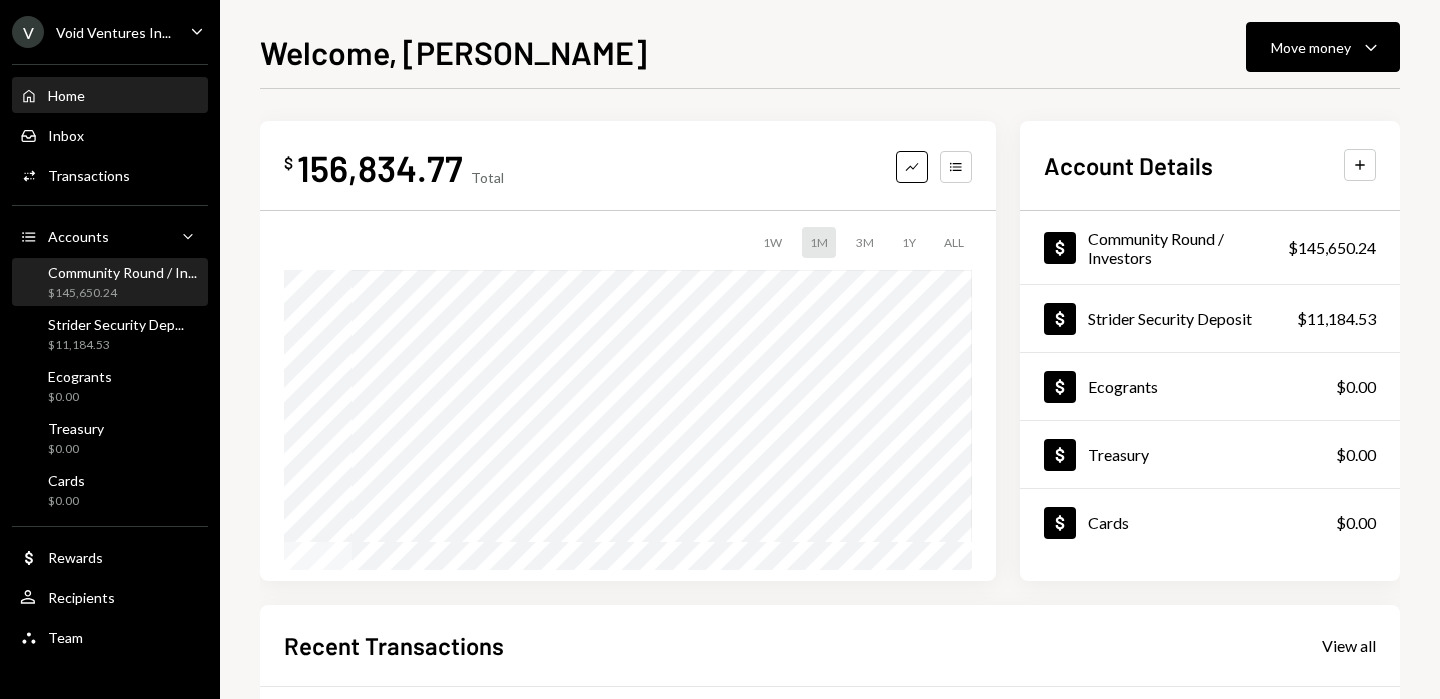 click on "$145,650.24" at bounding box center [122, 293] 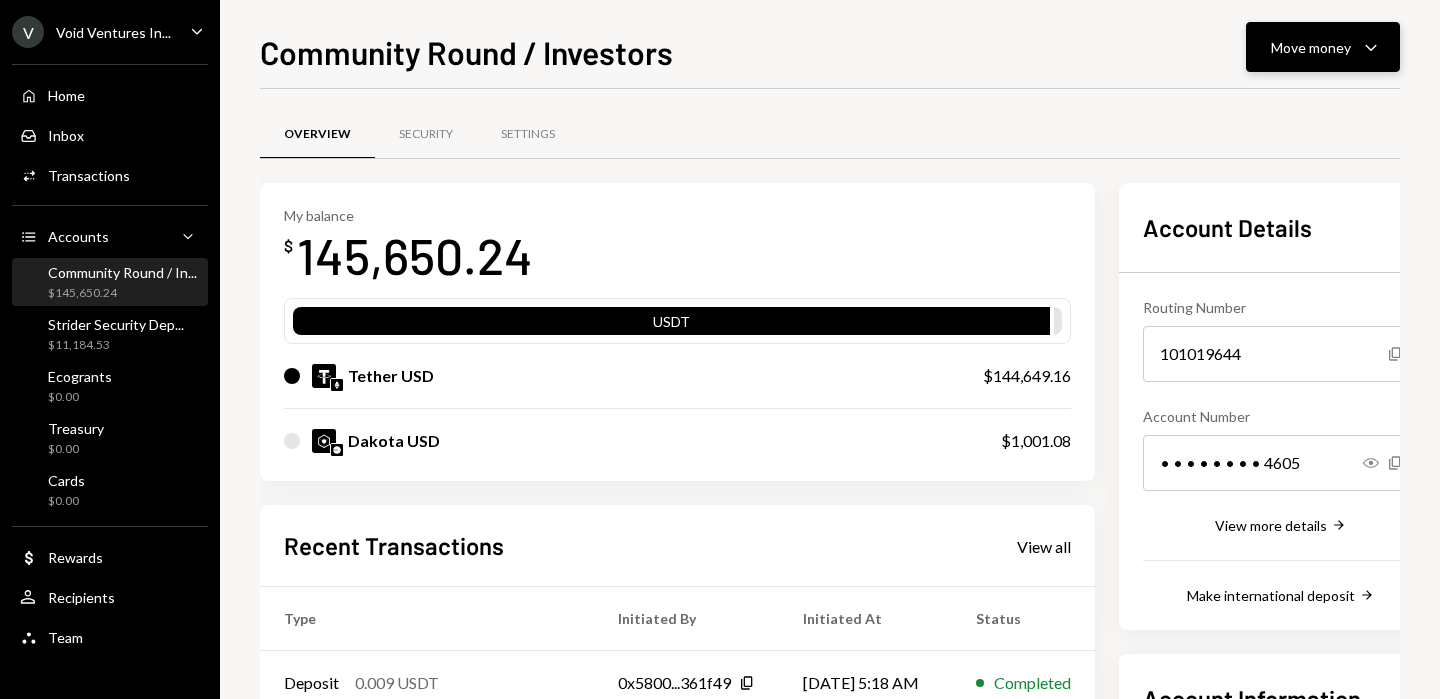 click on "Move money" at bounding box center (1311, 47) 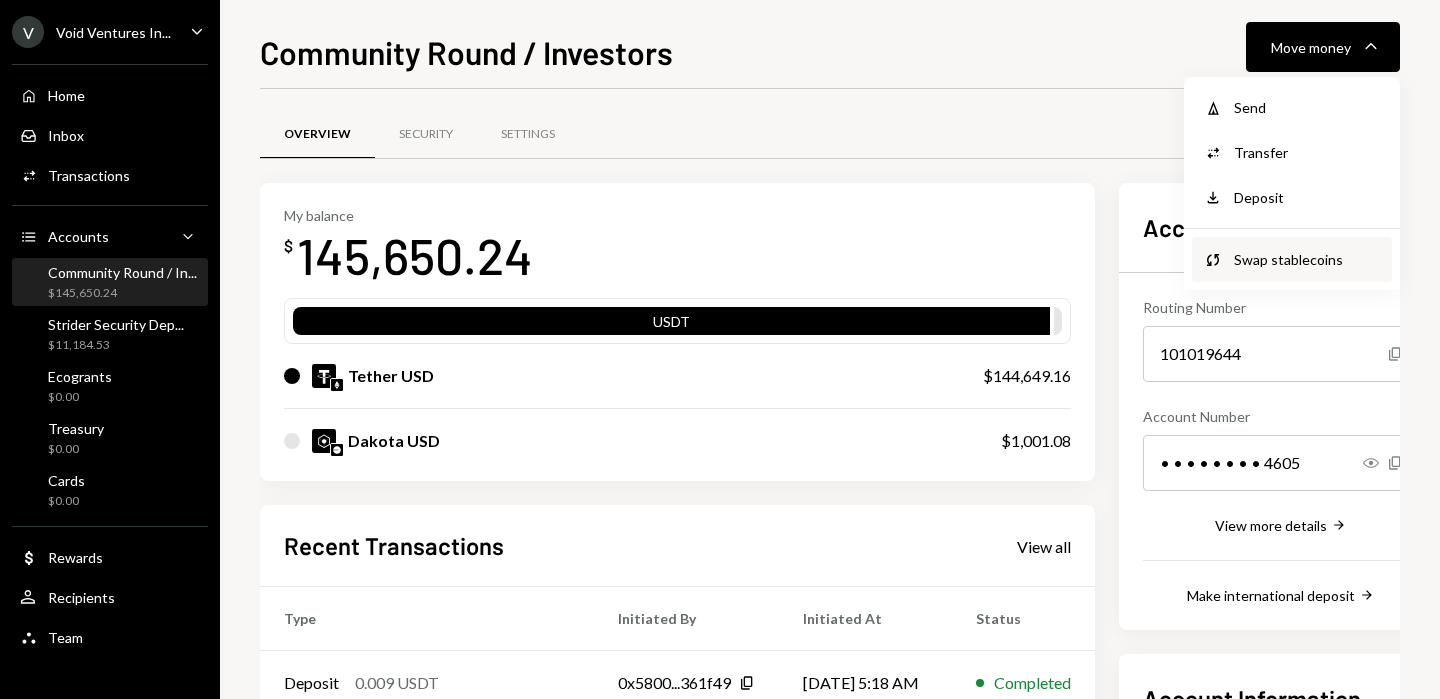 click on "Swap stablecoins" at bounding box center (1307, 259) 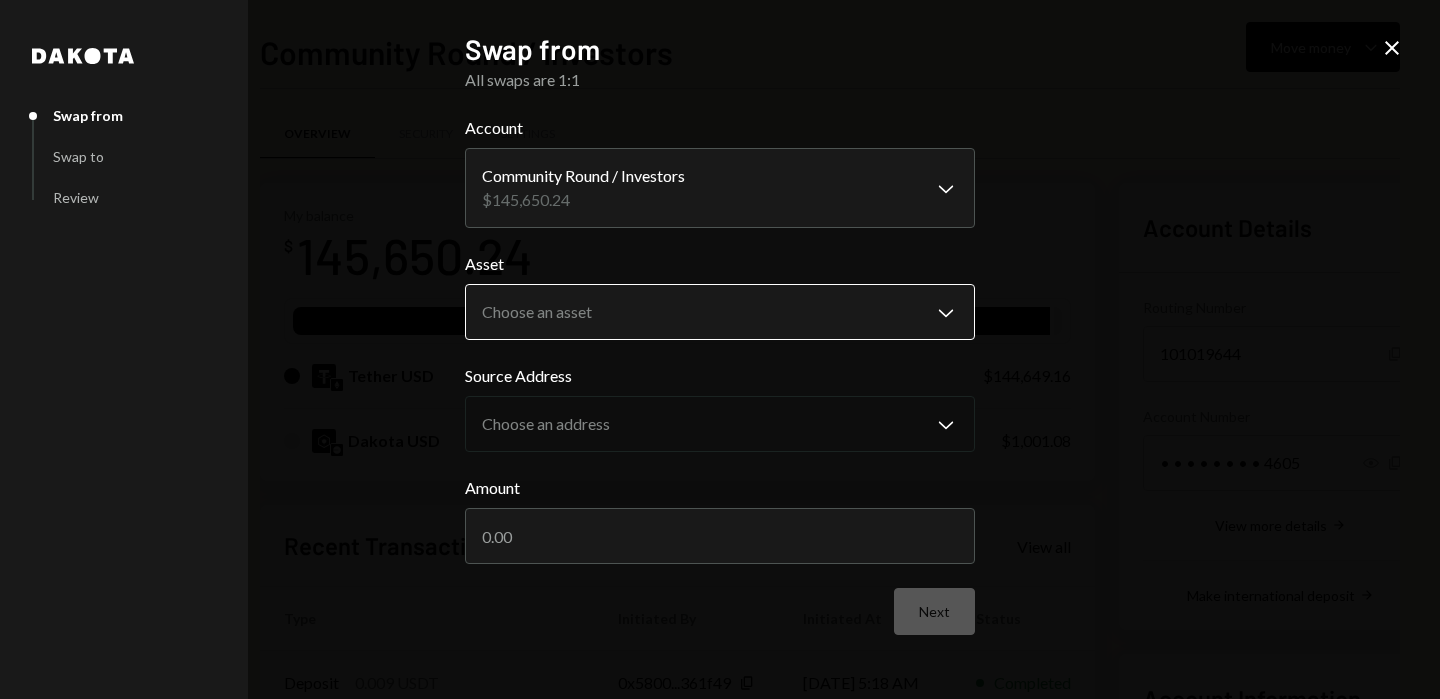 click on "V Void Ventures In... Caret Down Home Home Inbox Inbox Activities Transactions Accounts Accounts Caret Down Community Round / In... $145,650.24 Strider Security Dep... $11,184.53 Ecogrants $0.00 Treasury $0.00 Cards $0.00 Dollar Rewards User Recipients Team Team Community Round / Investors Move money Caret Down Overview Security Settings My balance $ 145,650.24 USDT Tether USD $144,649.16 Dakota USD $1,001.08 Recent Transactions View all Type Initiated By Initiated At Status Deposit 0.009  USDT 0x5800...361f49 Copy 06/29/25 5:18 AM Completed Withdrawal 9  USDT Michele Franca 06/29/25 5:16 AM Completed Reward Earning $1.48 Dakota System 06/20/25 12:34 PM Completed Withdrawal 11,200  USDT Michele Franca 06/18/25 9:56 AM Completed Billing Drawdown Withdrawal 45  USDT Dakota System 06/04/25 10:33 AM Completed Account Details Routing Number 101019644 Copy Account Number • • • • • • • •  4605 Show Copy View more details Right Arrow Make international deposit Right Arrow Account Information $1.49" at bounding box center (720, 349) 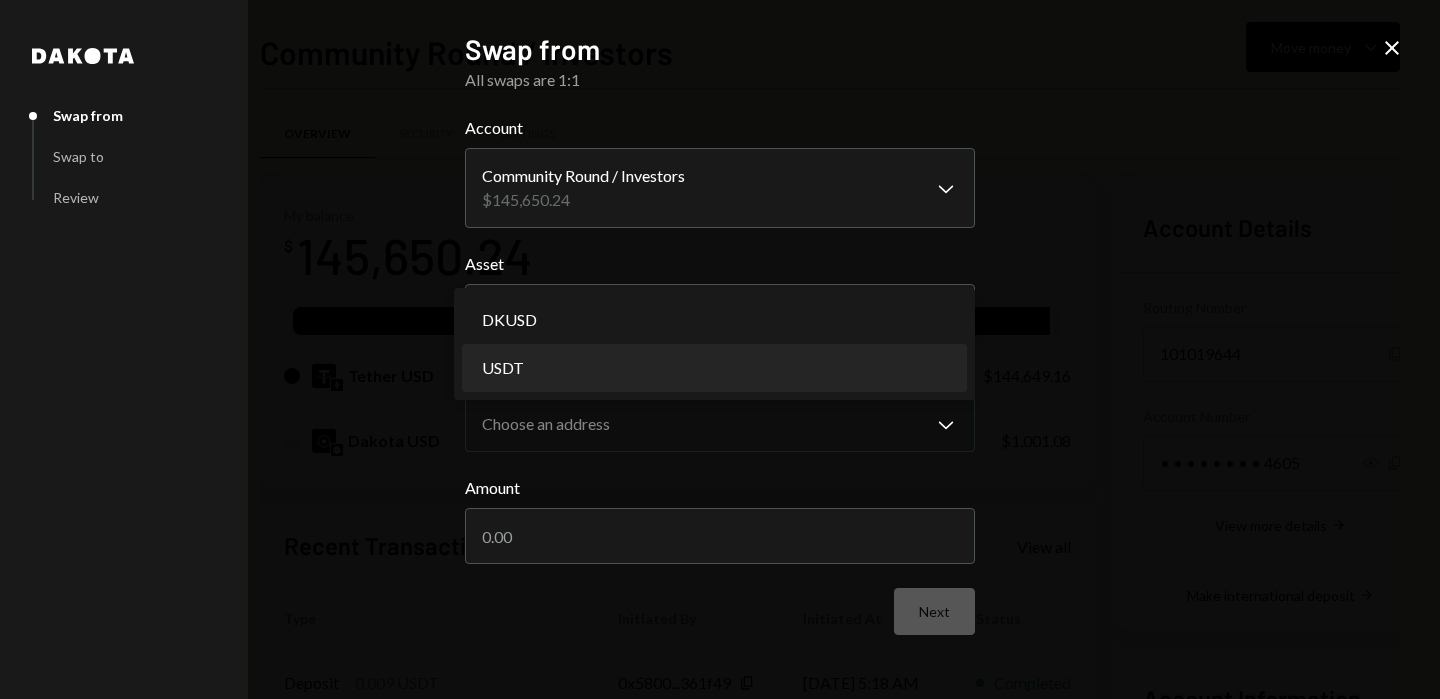 select on "****" 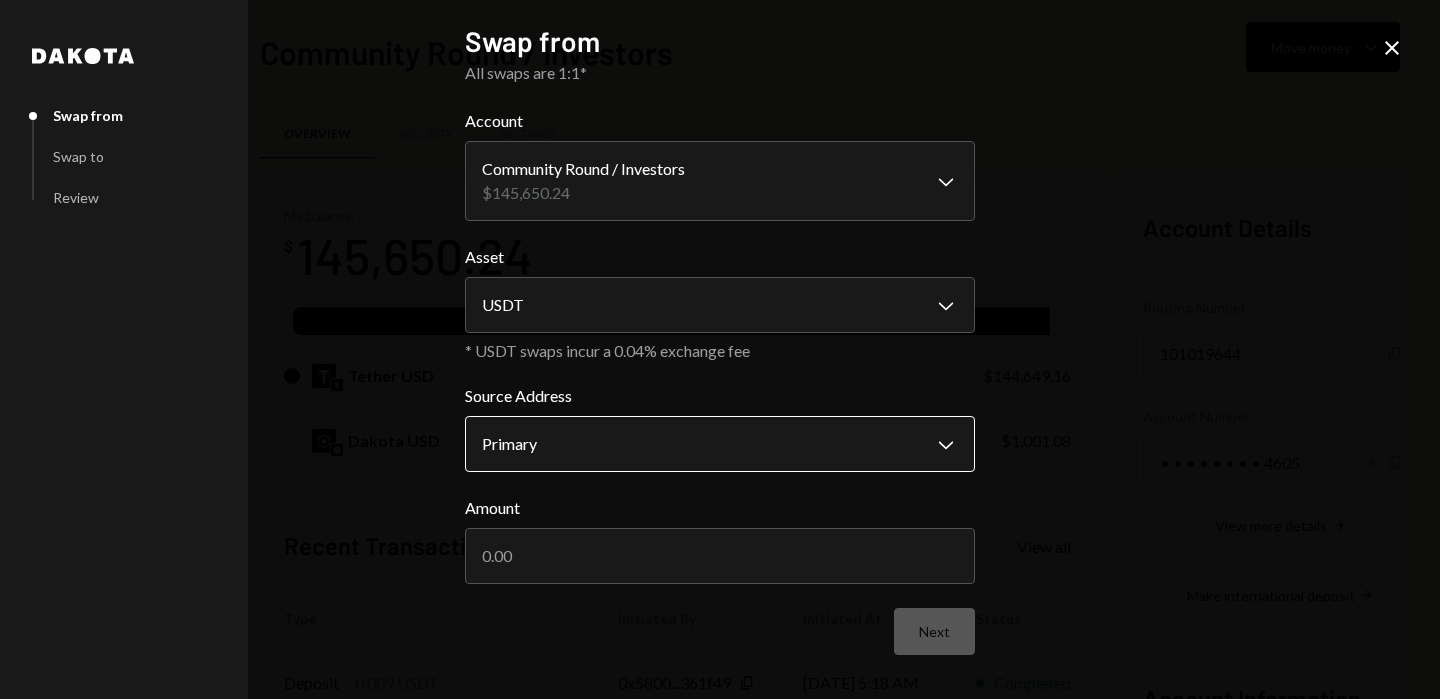 click on "V Void Ventures In... Caret Down Home Home Inbox Inbox Activities Transactions Accounts Accounts Caret Down Community Round / In... $145,650.24 Strider Security Dep... $11,184.53 Ecogrants $0.00 Treasury $0.00 Cards $0.00 Dollar Rewards User Recipients Team Team Community Round / Investors Move money Caret Down Overview Security Settings My balance $ 145,650.24 USDT Tether USD $144,649.16 Dakota USD $1,001.08 Recent Transactions View all Type Initiated By Initiated At Status Deposit 0.009  USDT 0x5800...361f49 Copy 06/29/25 5:18 AM Completed Withdrawal 9  USDT Michele Franca 06/29/25 5:16 AM Completed Reward Earning $1.48 Dakota System 06/20/25 12:34 PM Completed Withdrawal 11,200  USDT Michele Franca 06/18/25 9:56 AM Completed Billing Drawdown Withdrawal 45  USDT Dakota System 06/04/25 10:33 AM Completed Account Details Routing Number 101019644 Copy Account Number • • • • • • • •  4605 Show Copy View more details Right Arrow Make international deposit Right Arrow Account Information $1.49" at bounding box center [720, 349] 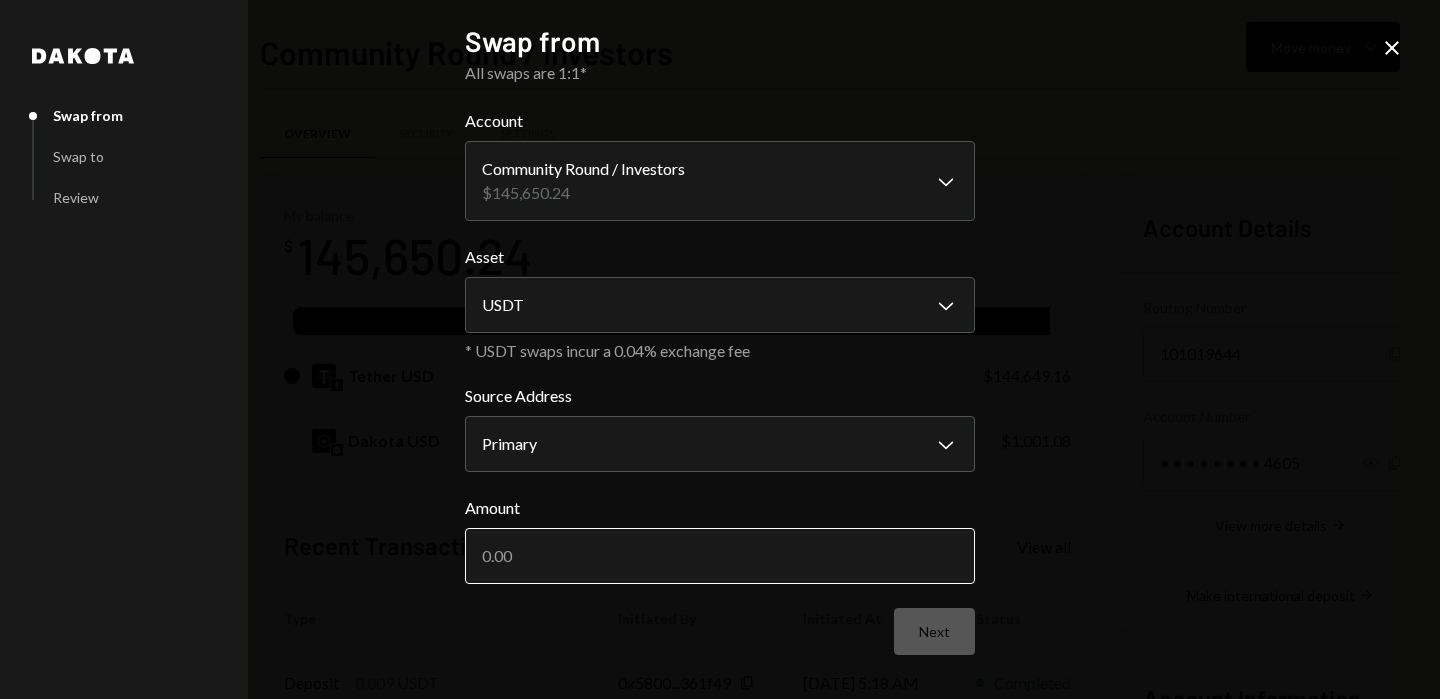 click on "Amount" at bounding box center [720, 556] 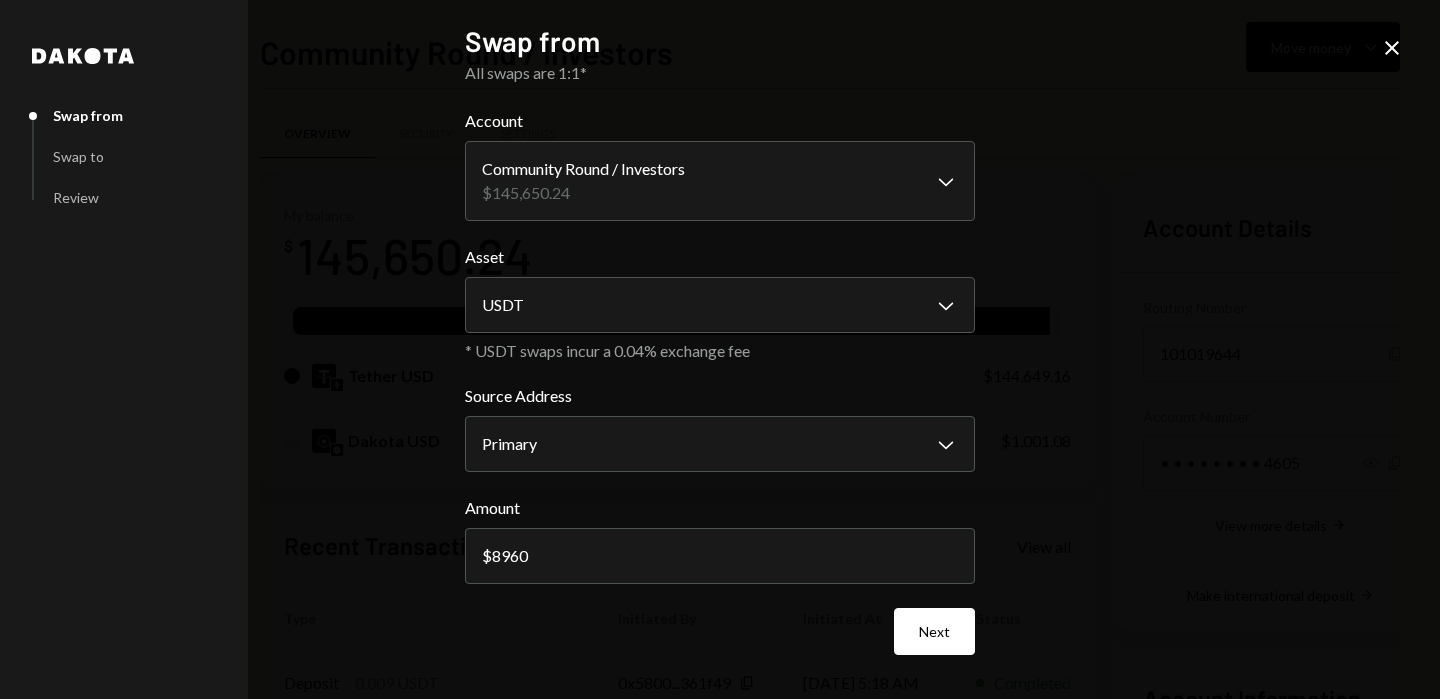 type on "8960" 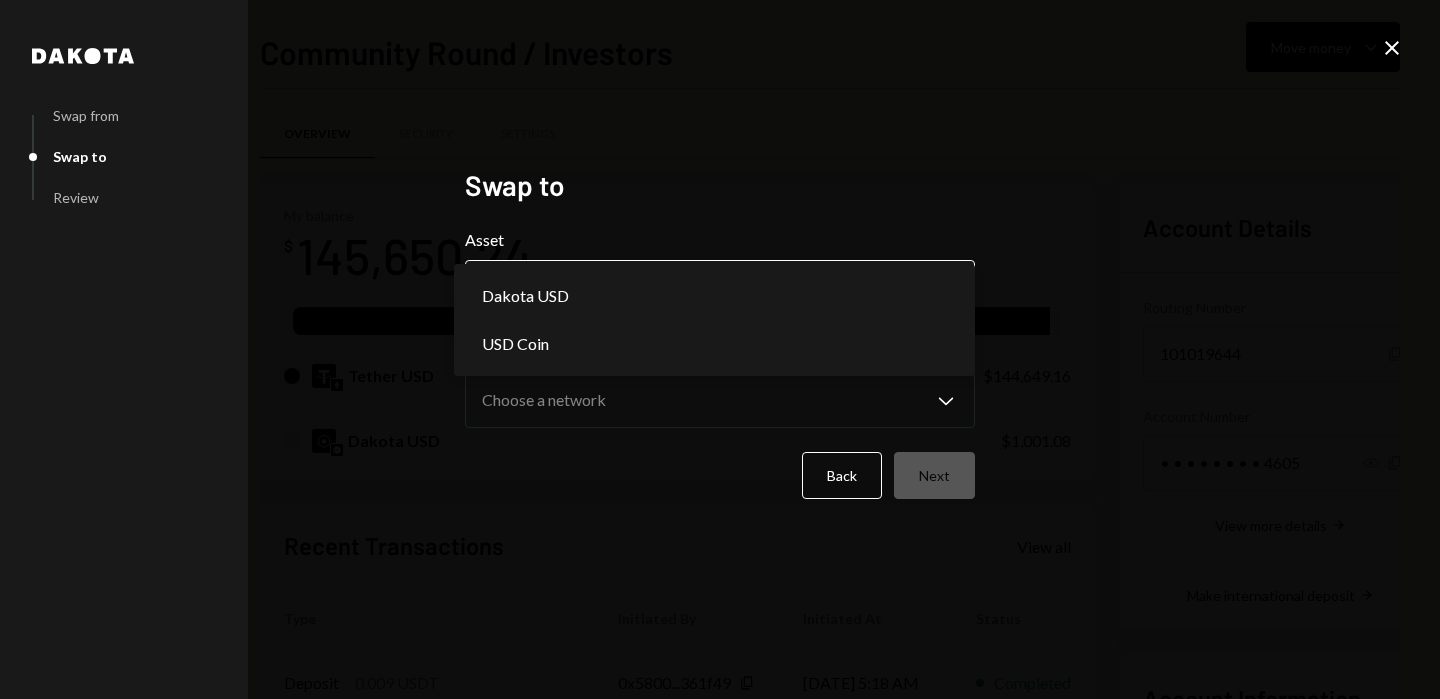 click on "V Void Ventures In... Caret Down Home Home Inbox Inbox Activities Transactions Accounts Accounts Caret Down Community Round / In... $145,650.24 Strider Security Dep... $11,184.53 Ecogrants $0.00 Treasury $0.00 Cards $0.00 Dollar Rewards User Recipients Team Team Community Round / Investors Move money Caret Down Overview Security Settings My balance $ 145,650.24 USDT Tether USD $144,649.16 Dakota USD $1,001.08 Recent Transactions View all Type Initiated By Initiated At Status Deposit 0.009  USDT 0x5800...361f49 Copy 06/29/25 5:18 AM Completed Withdrawal 9  USDT Michele Franca 06/29/25 5:16 AM Completed Reward Earning $1.48 Dakota System 06/20/25 12:34 PM Completed Withdrawal 11,200  USDT Michele Franca 06/18/25 9:56 AM Completed Billing Drawdown Withdrawal 45  USDT Dakota System 06/04/25 10:33 AM Completed Account Details Routing Number 101019644 Copy Account Number • • • • • • • •  4605 Show Copy View more details Right Arrow Make international deposit Right Arrow Account Information $1.49" at bounding box center [720, 349] 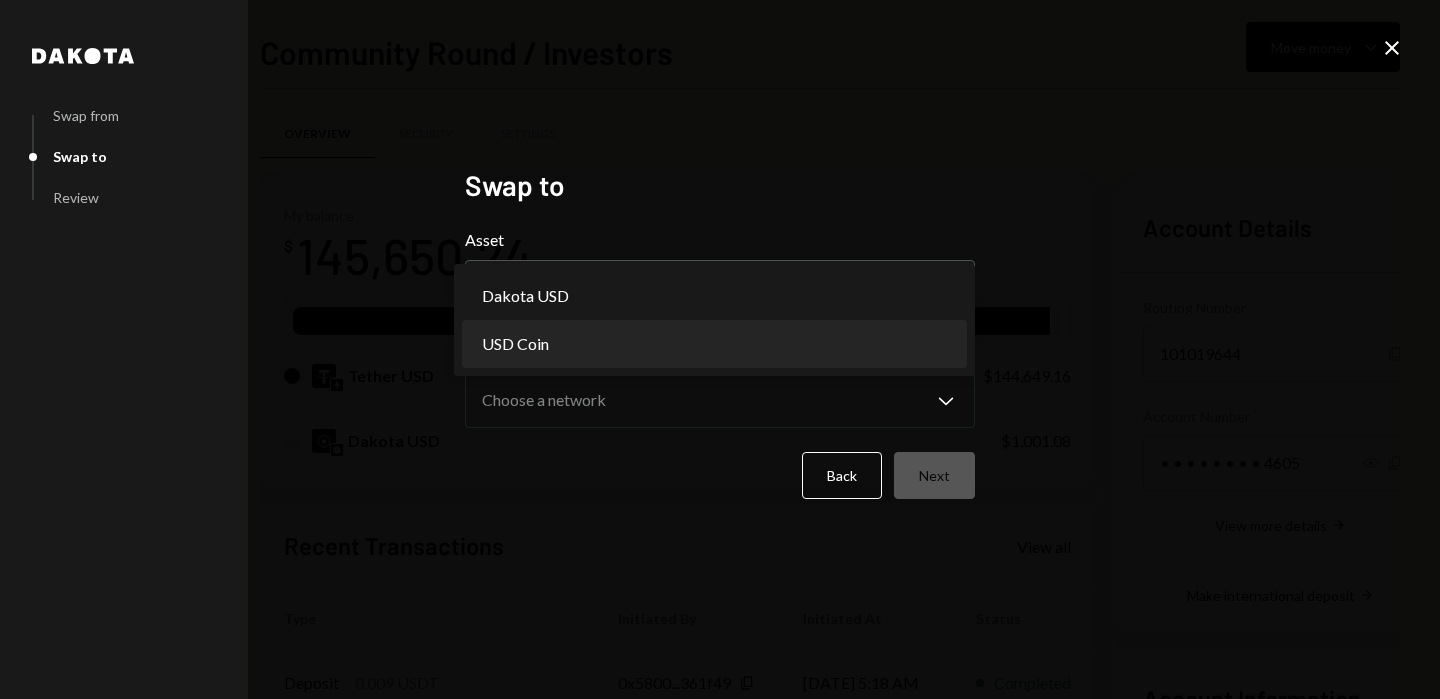 select on "****" 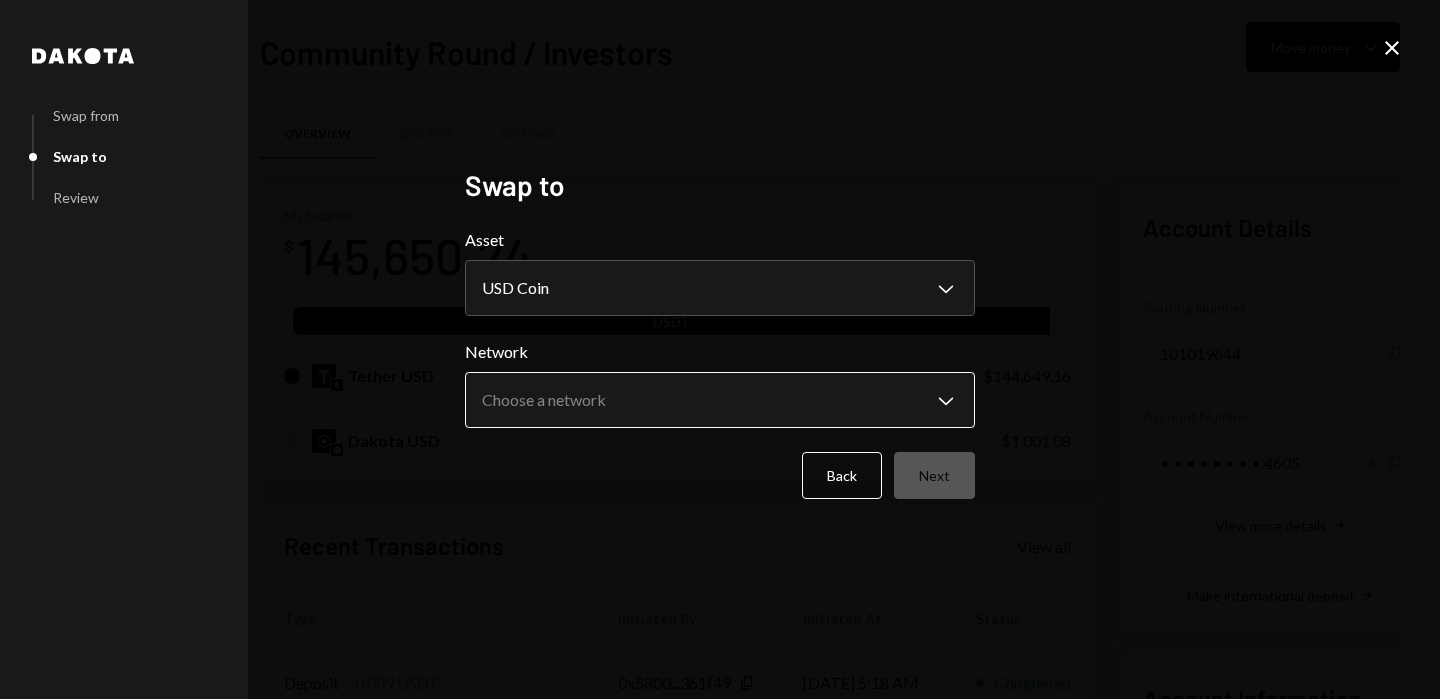 click on "V Void Ventures In... Caret Down Home Home Inbox Inbox Activities Transactions Accounts Accounts Caret Down Community Round / In... $145,650.24 Strider Security Dep... $11,184.53 Ecogrants $0.00 Treasury $0.00 Cards $0.00 Dollar Rewards User Recipients Team Team Community Round / Investors Move money Caret Down Overview Security Settings My balance $ 145,650.24 USDT Tether USD $144,649.16 Dakota USD $1,001.08 Recent Transactions View all Type Initiated By Initiated At Status Deposit 0.009  USDT 0x5800...361f49 Copy 06/29/25 5:18 AM Completed Withdrawal 9  USDT Michele Franca 06/29/25 5:16 AM Completed Reward Earning $1.48 Dakota System 06/20/25 12:34 PM Completed Withdrawal 11,200  USDT Michele Franca 06/18/25 9:56 AM Completed Billing Drawdown Withdrawal 45  USDT Dakota System 06/04/25 10:33 AM Completed Account Details Routing Number 101019644 Copy Account Number • • • • • • • •  4605 Show Copy View more details Right Arrow Make international deposit Right Arrow Account Information $1.49" at bounding box center [720, 349] 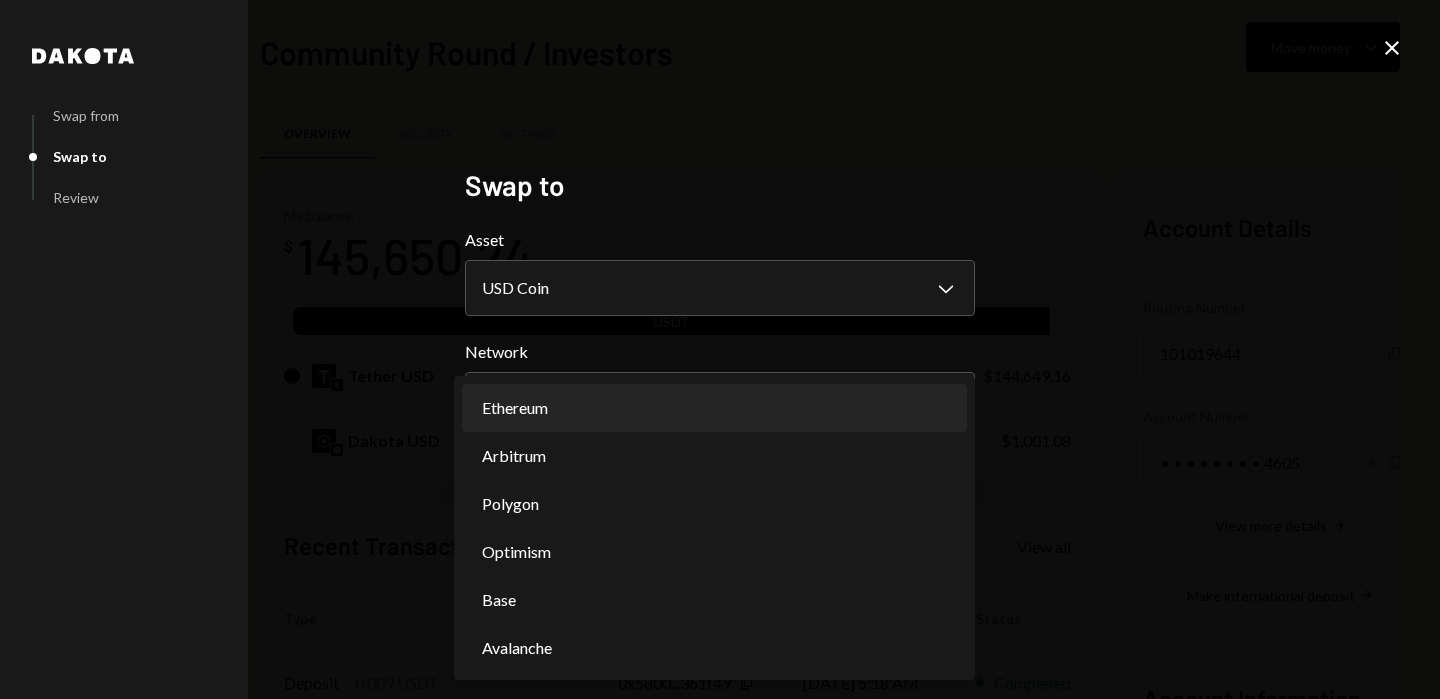 select on "**********" 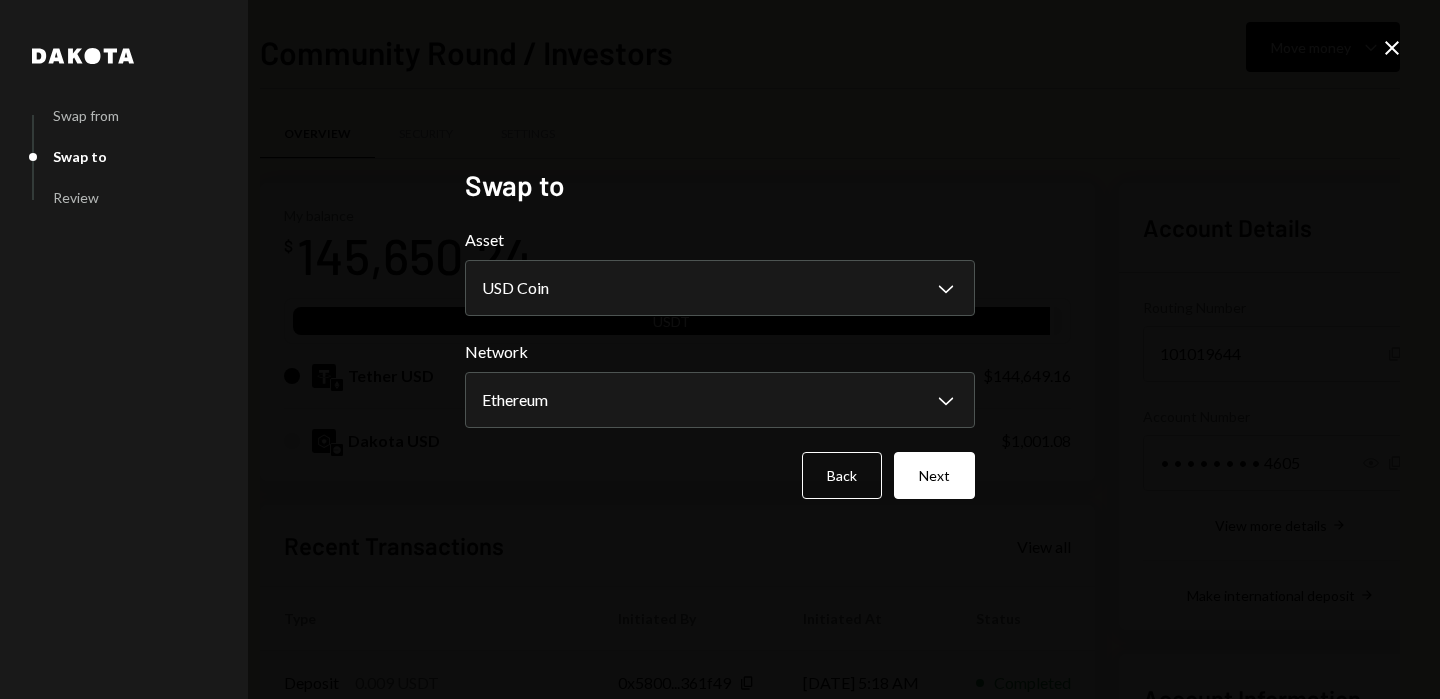 click on "Next" at bounding box center [934, 475] 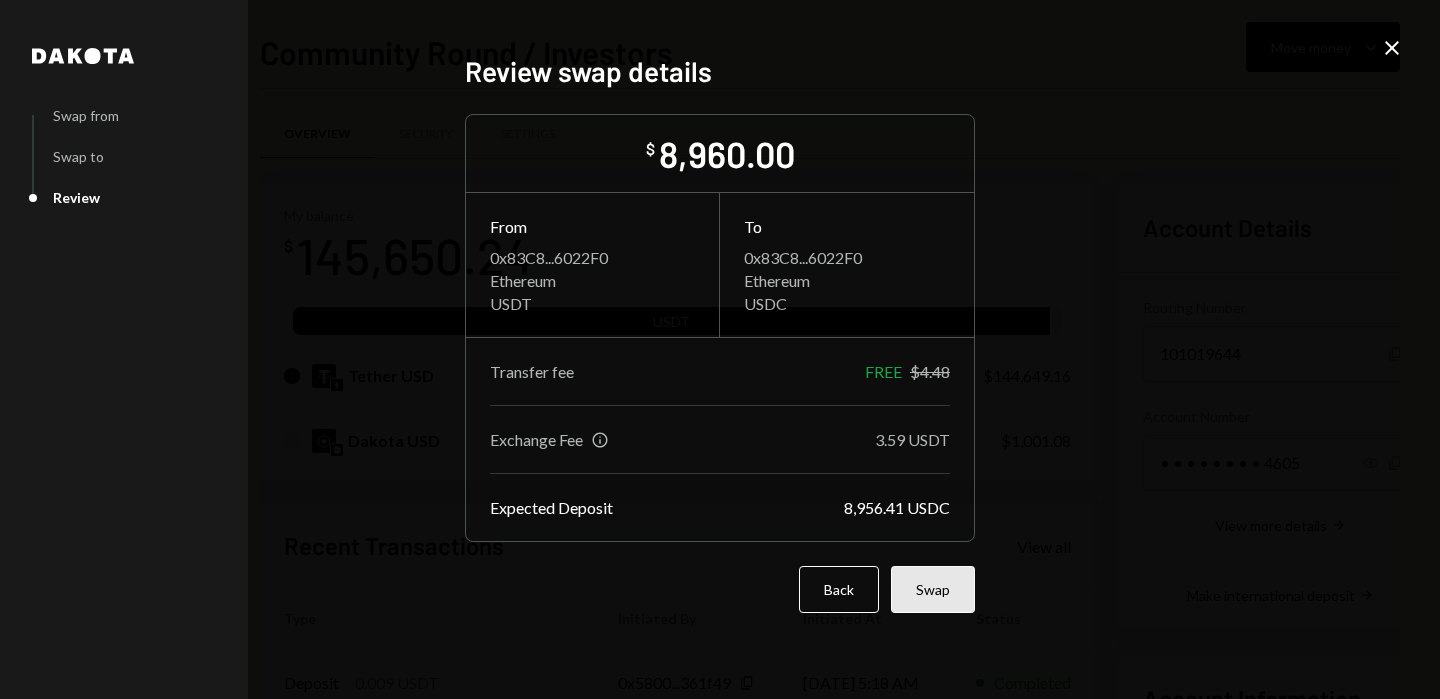 click on "Swap" at bounding box center (933, 589) 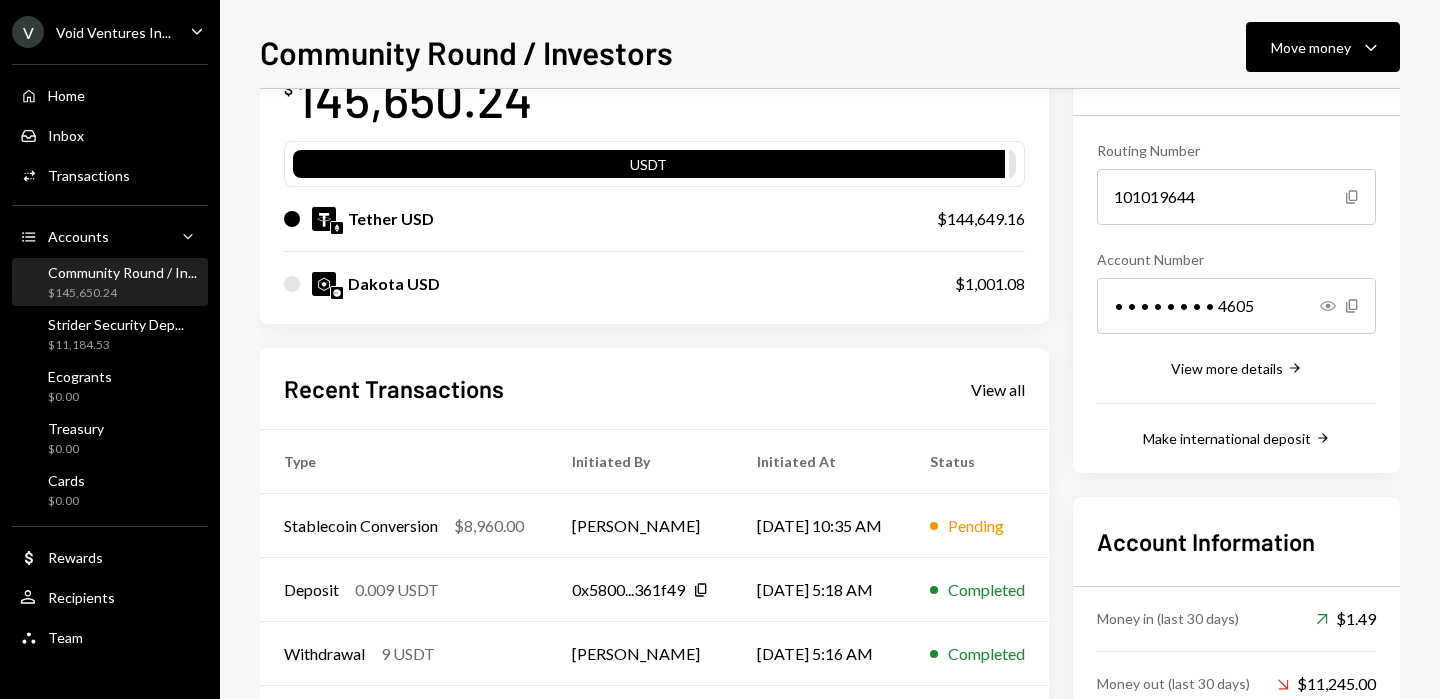scroll, scrollTop: 162, scrollLeft: 0, axis: vertical 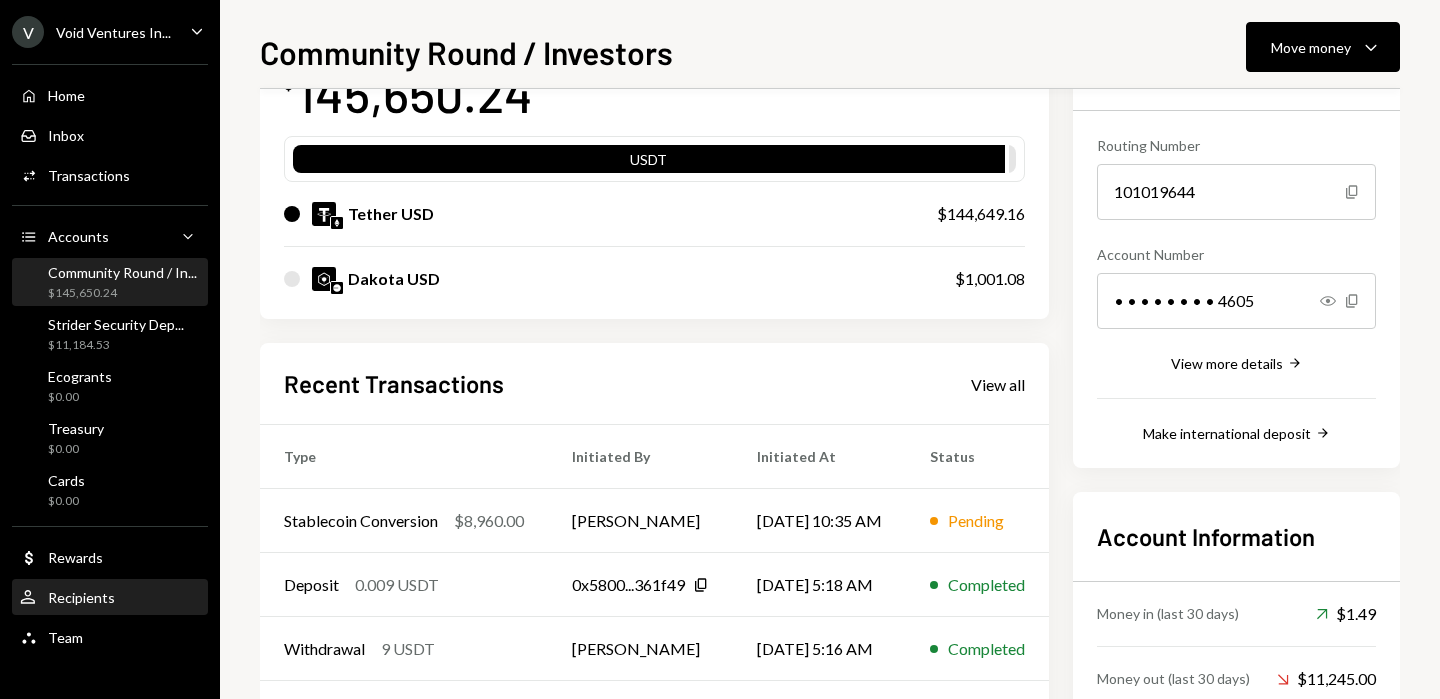 click on "Recipients" at bounding box center [81, 597] 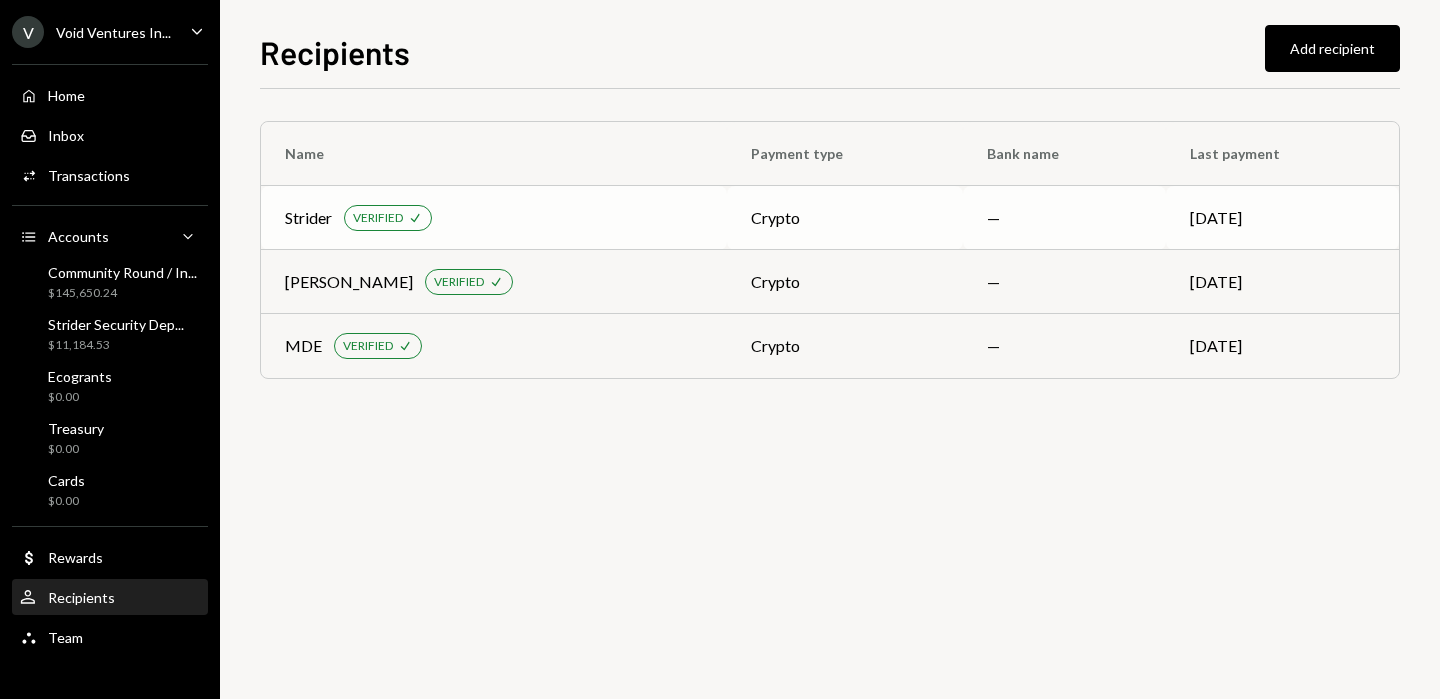 click on "VERIFIED" at bounding box center [378, 218] 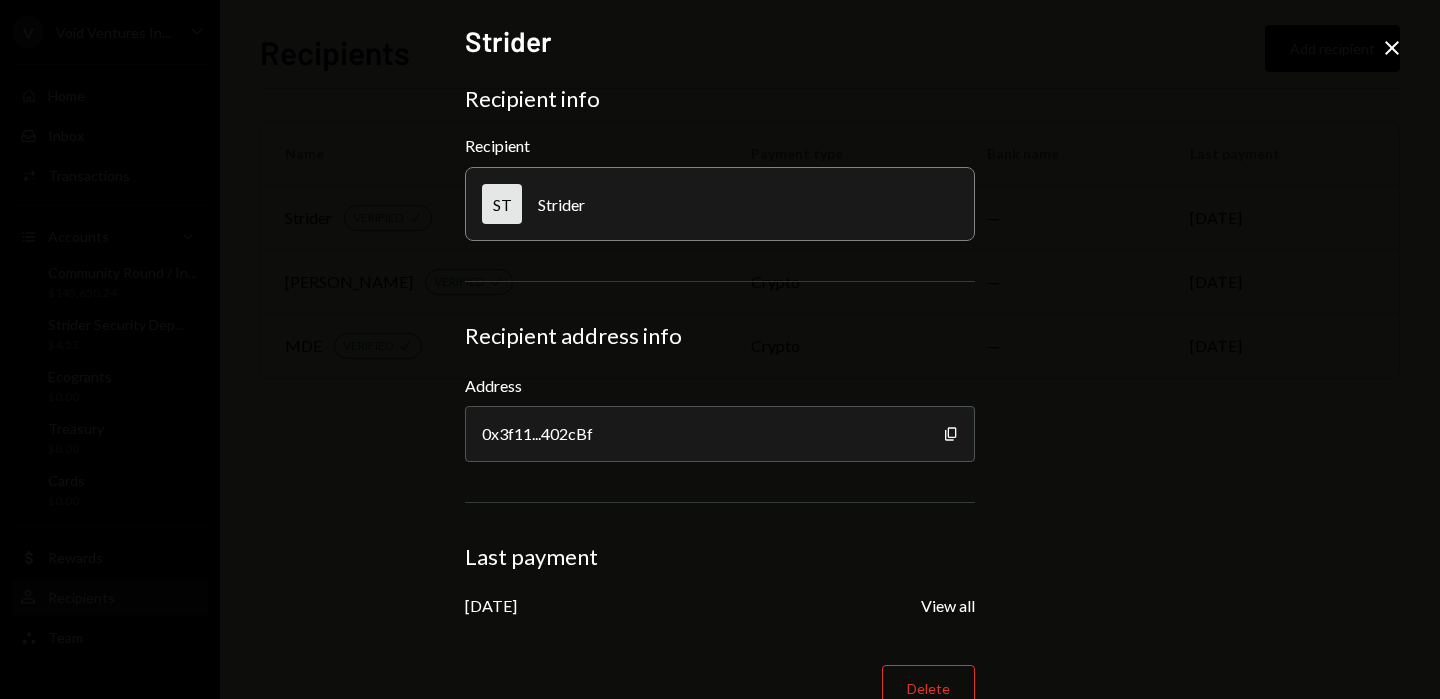 click on "Close" 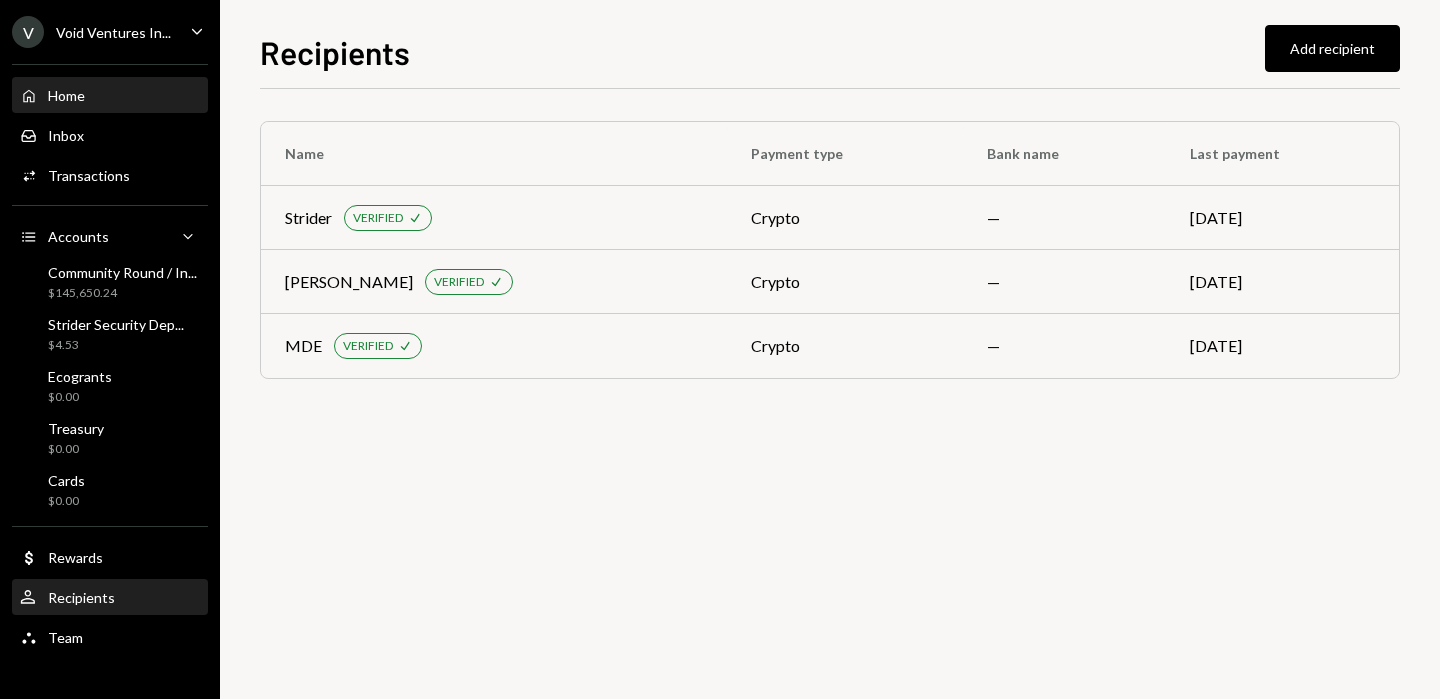 click on "Home Home" at bounding box center (110, 96) 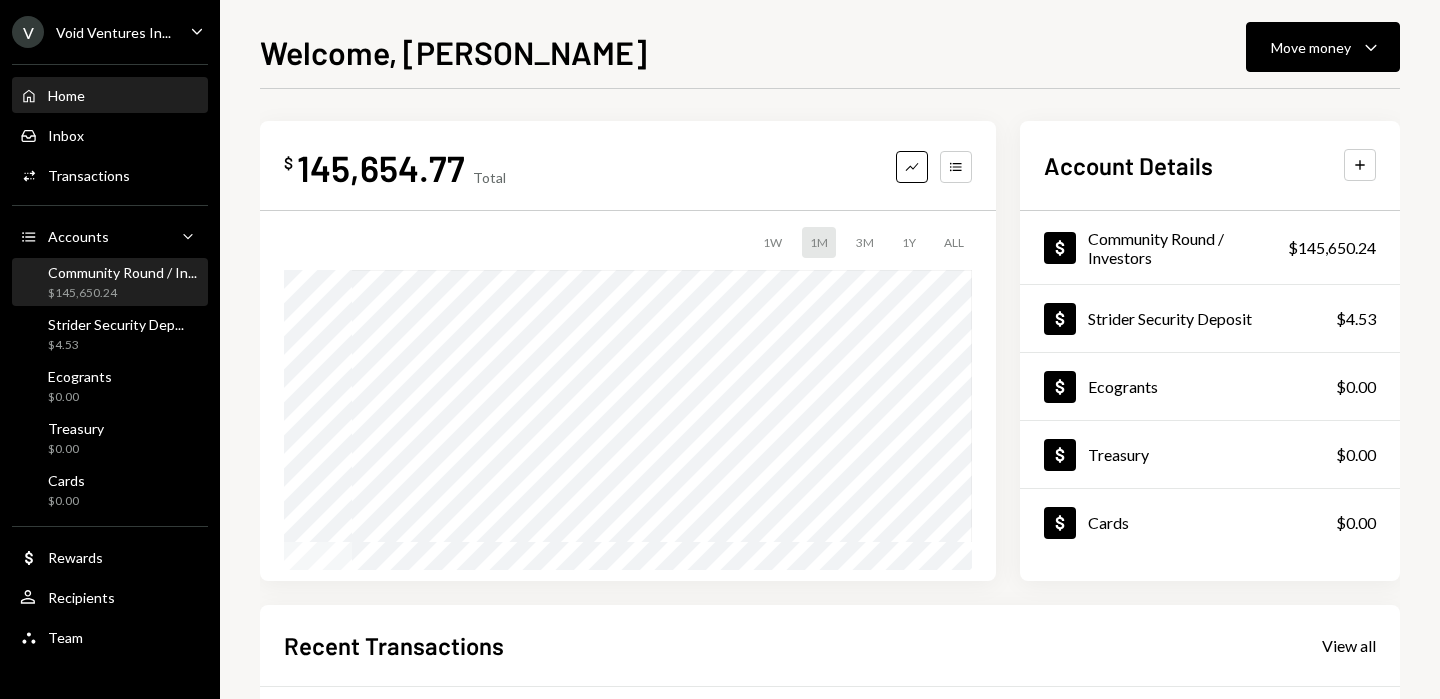 click on "Community Round / In..." at bounding box center (122, 272) 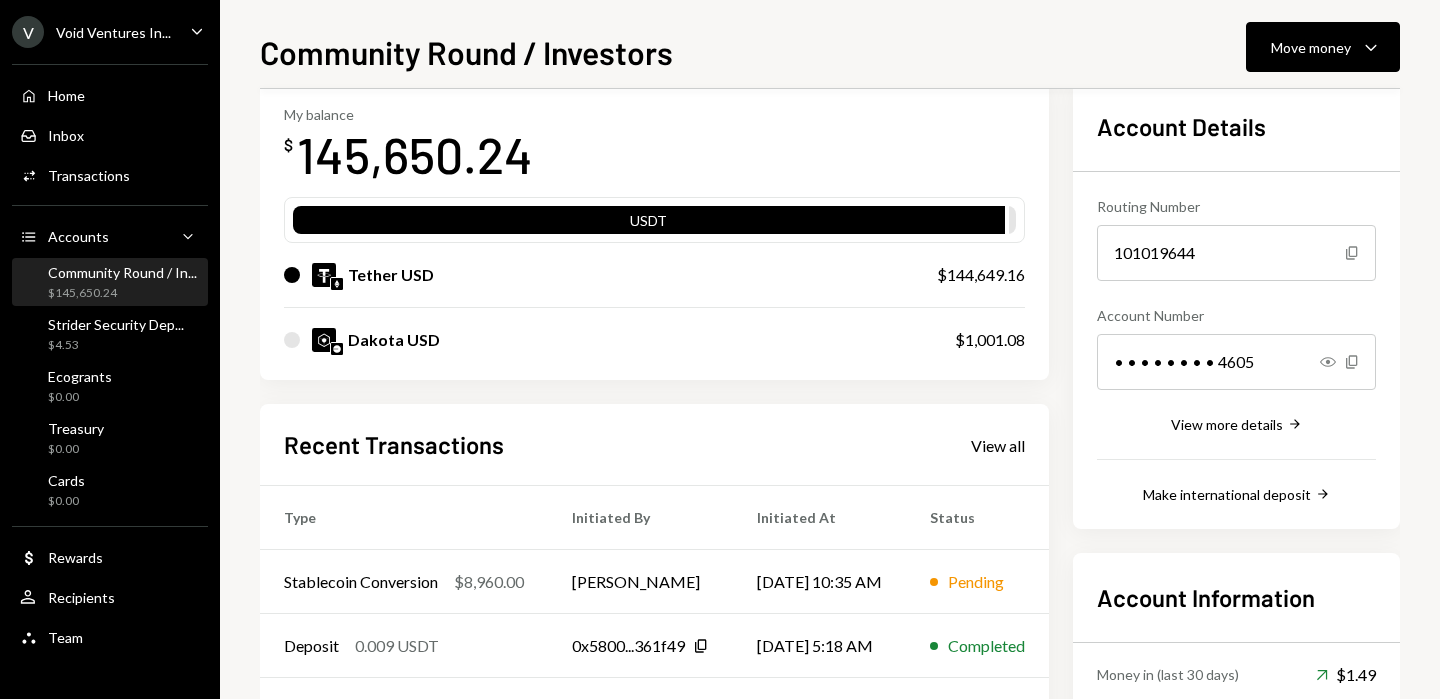 scroll, scrollTop: 0, scrollLeft: 0, axis: both 